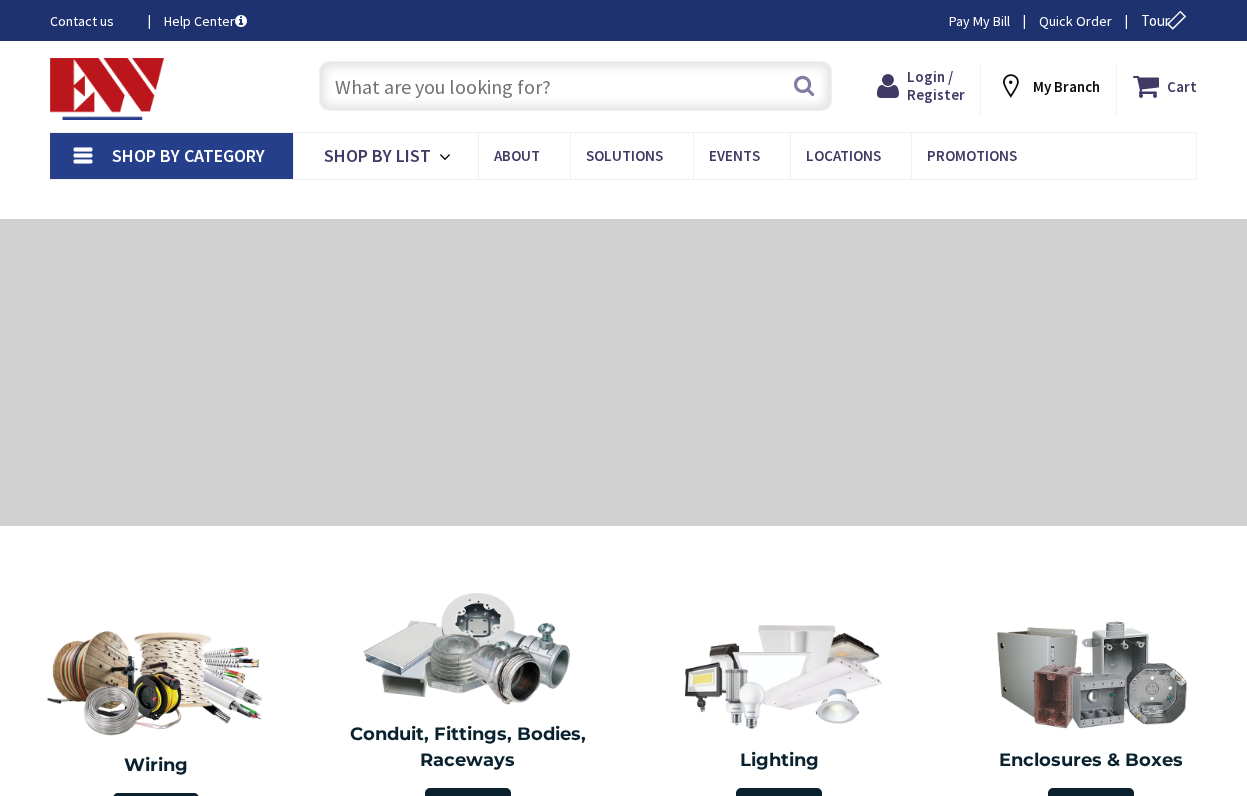 scroll, scrollTop: 0, scrollLeft: 0, axis: both 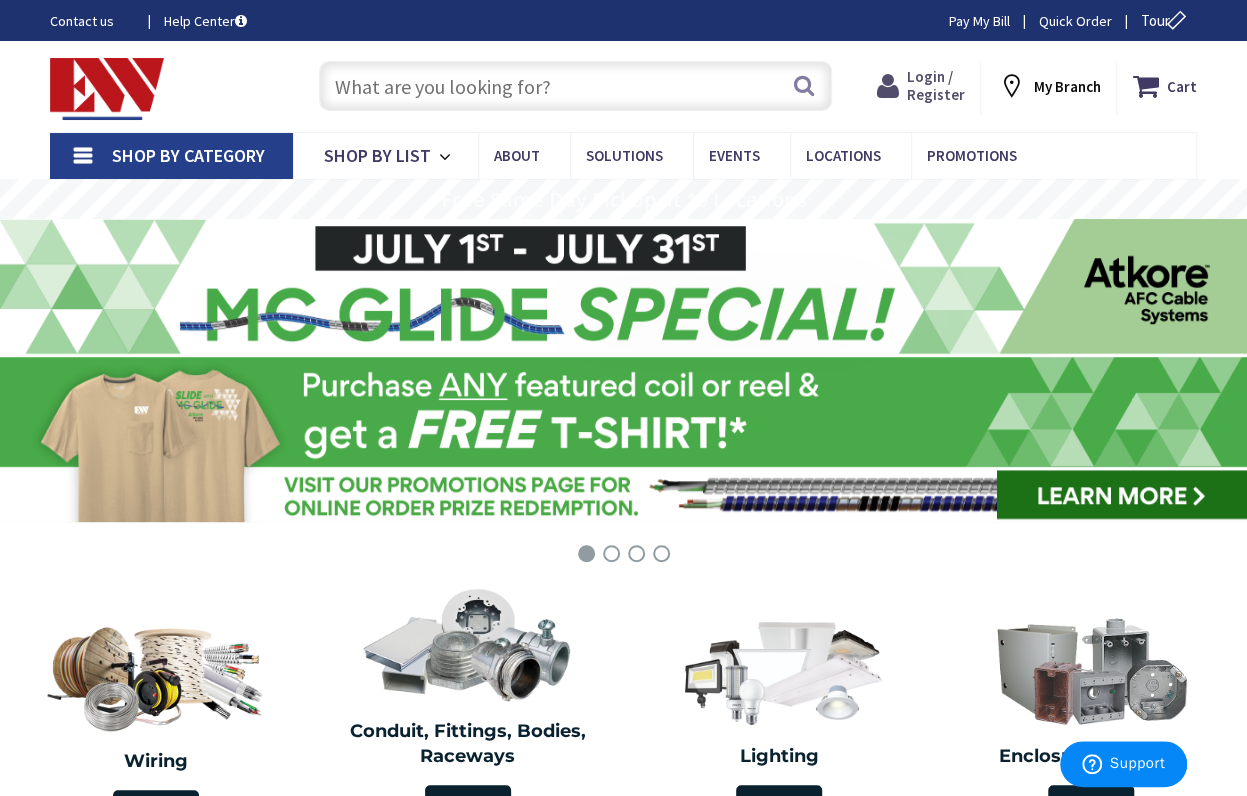click on "Login / Register" at bounding box center (936, 85) 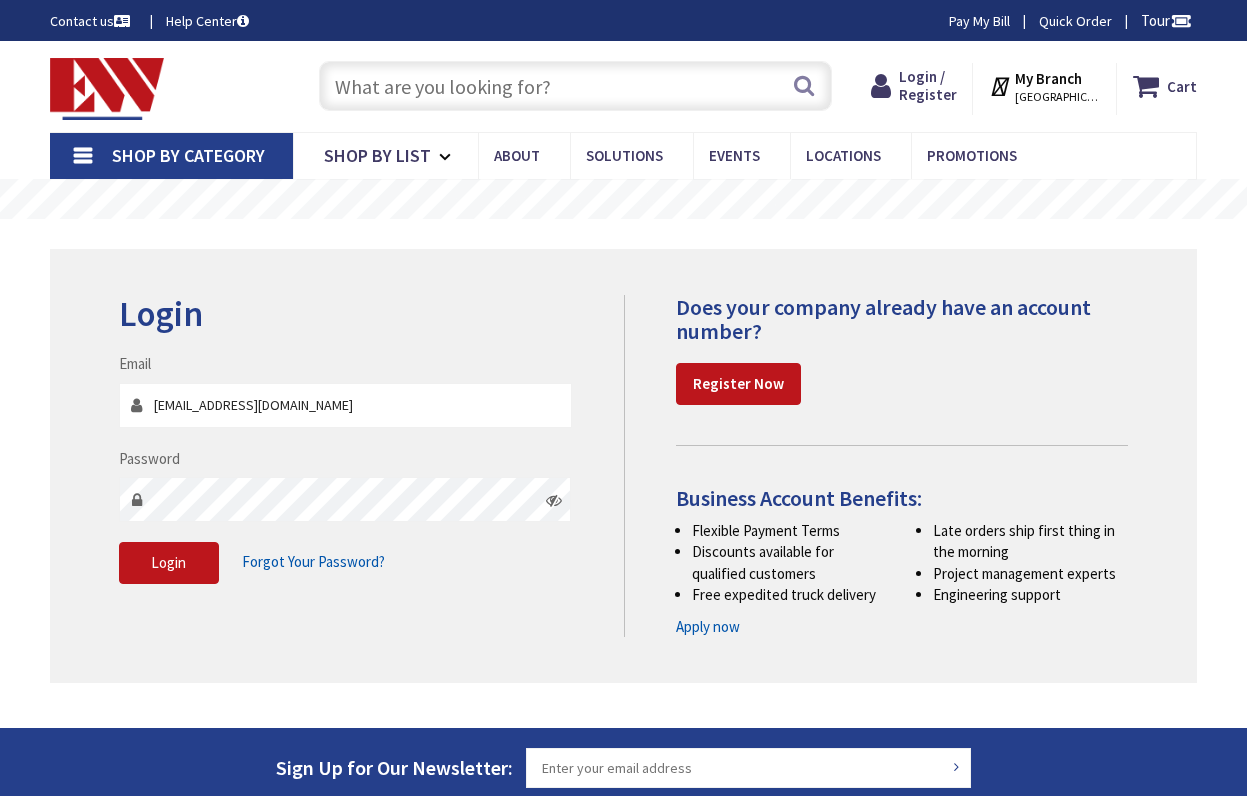 scroll, scrollTop: 0, scrollLeft: 0, axis: both 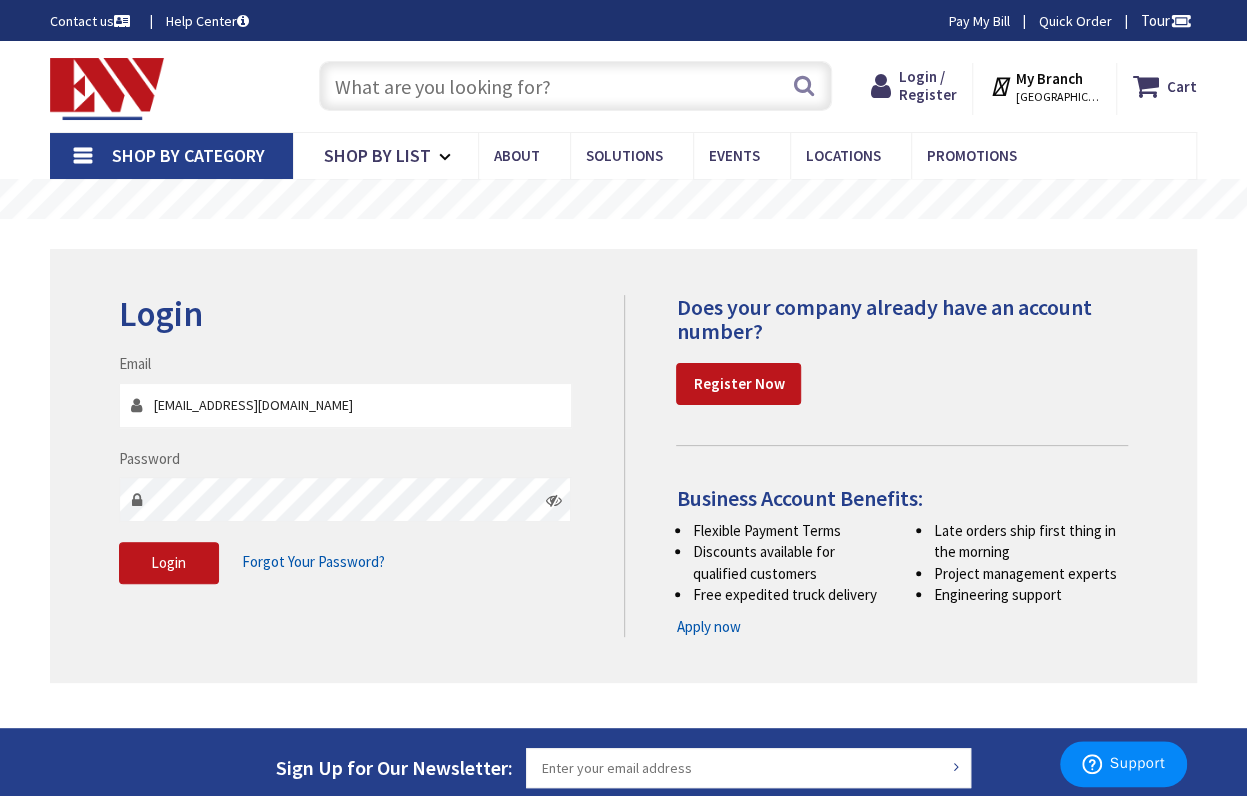 click on "Password" at bounding box center [345, 485] 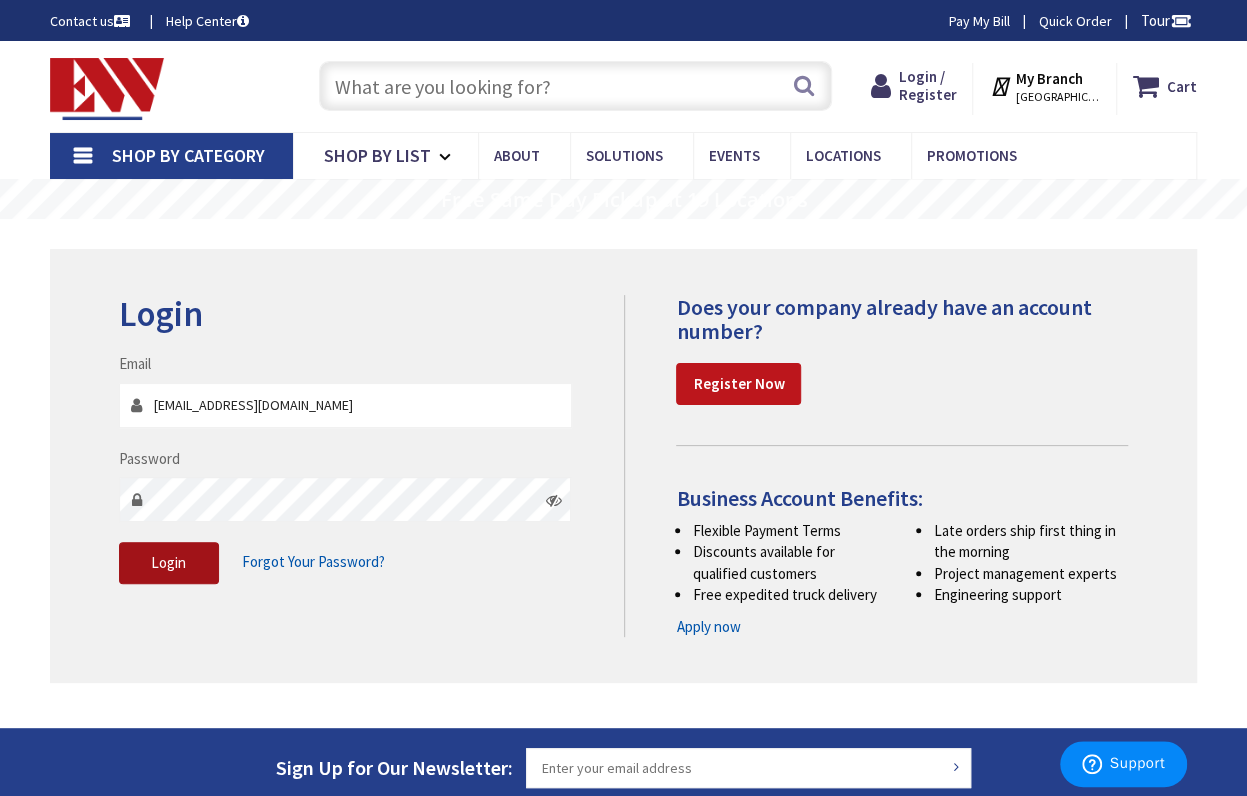 click on "Login" at bounding box center [168, 562] 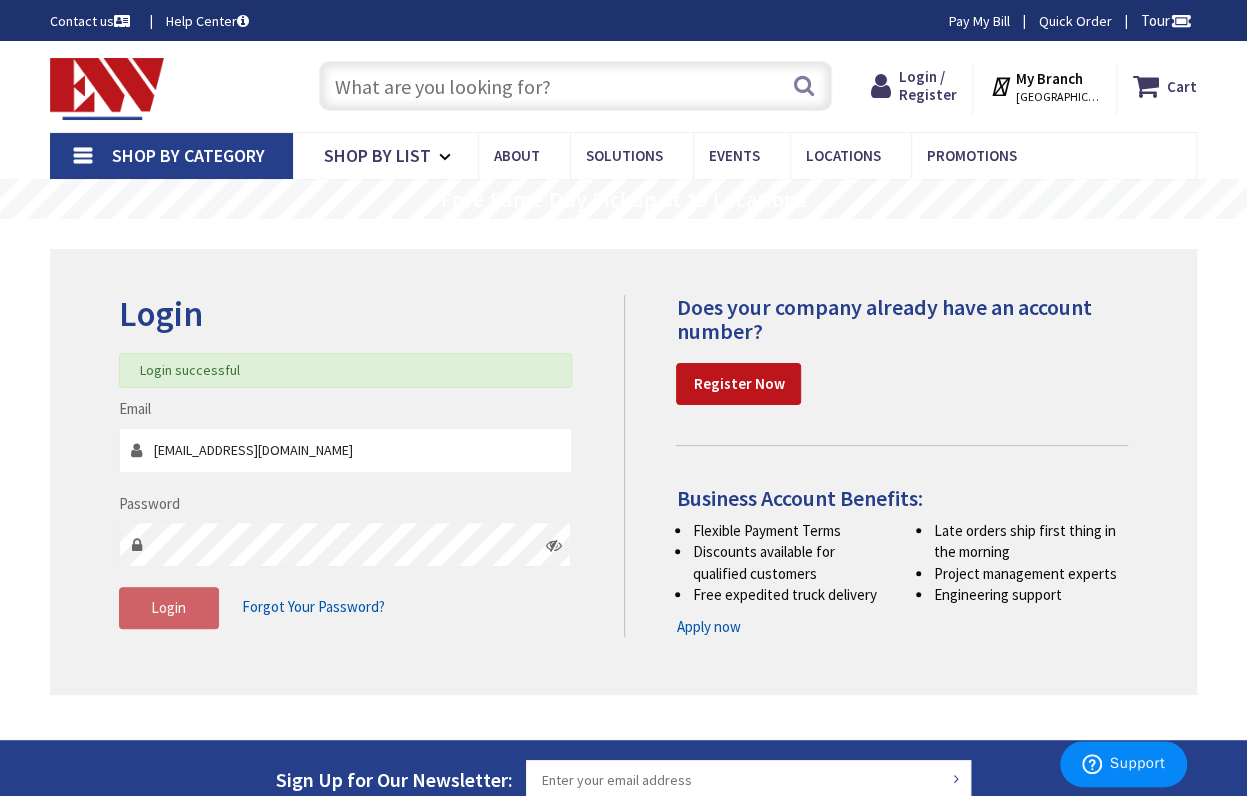 click at bounding box center (575, 86) 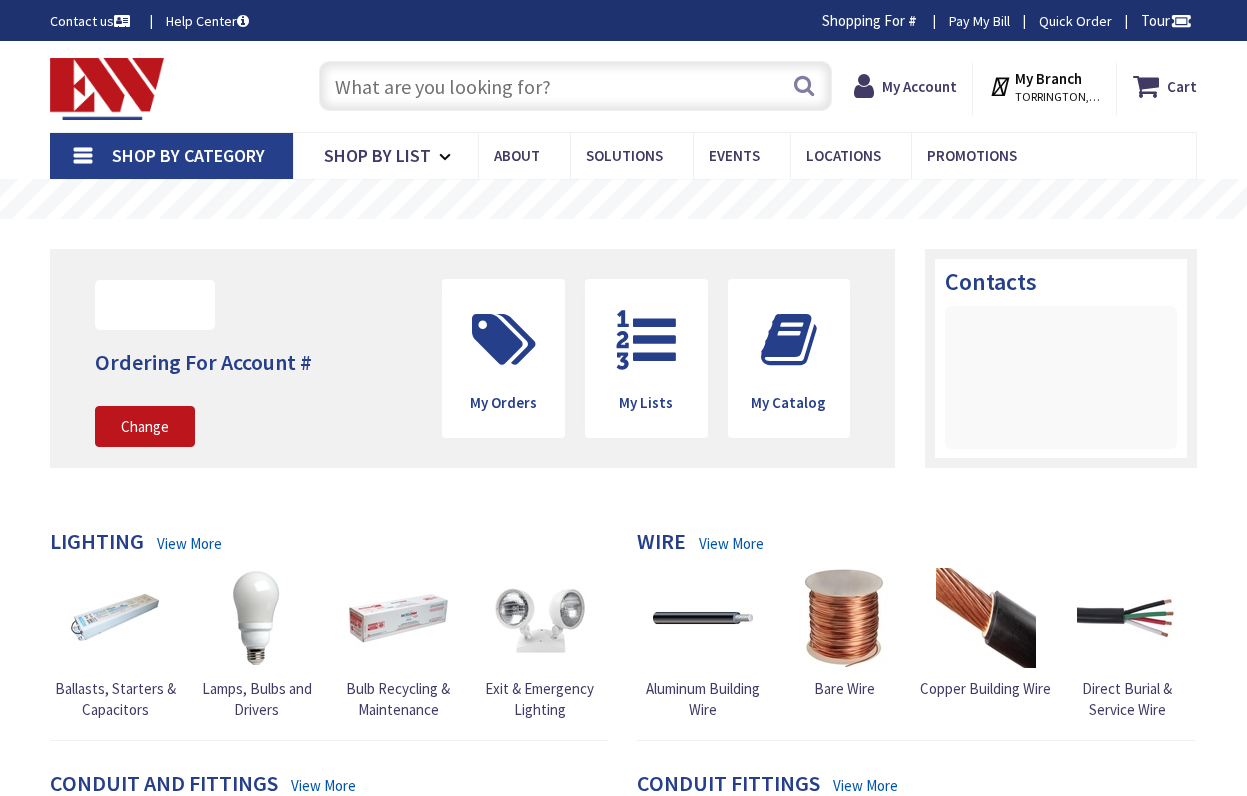 scroll, scrollTop: 0, scrollLeft: 0, axis: both 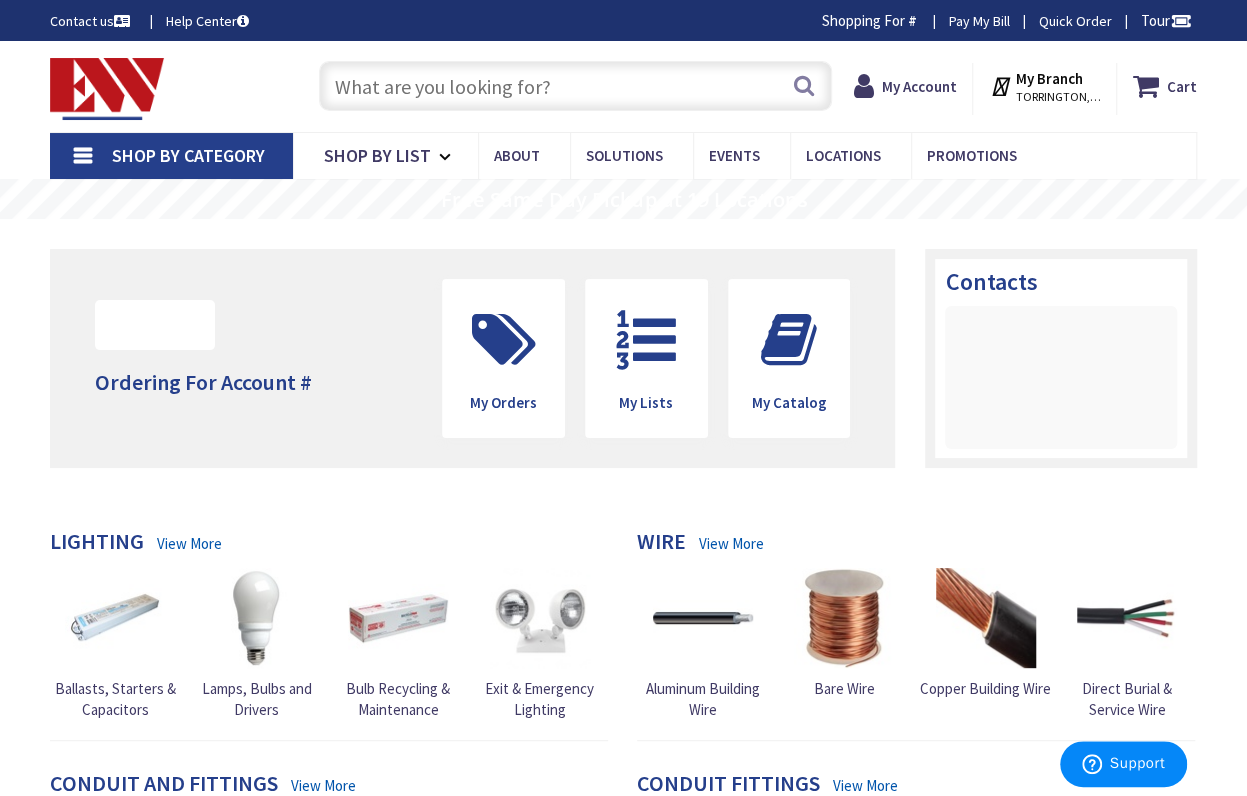 click at bounding box center [575, 86] 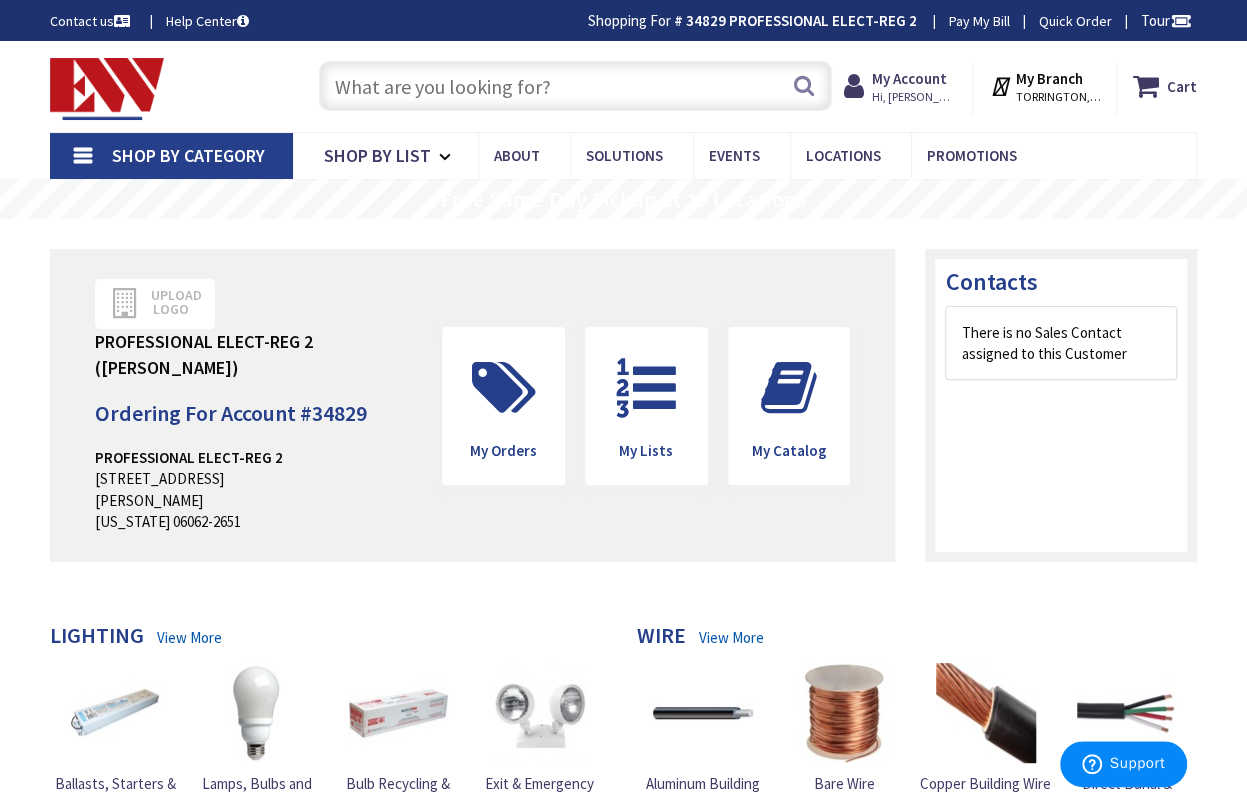 scroll, scrollTop: 0, scrollLeft: 0, axis: both 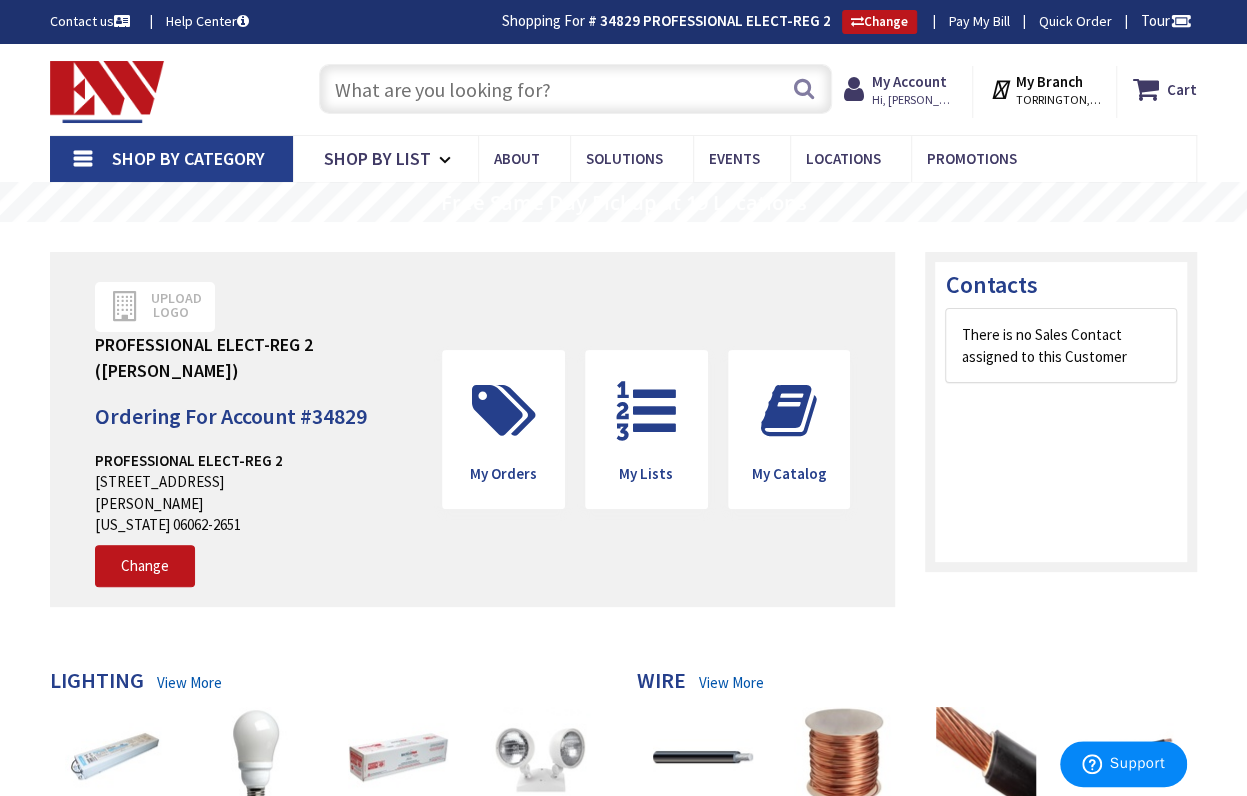 click at bounding box center [575, 89] 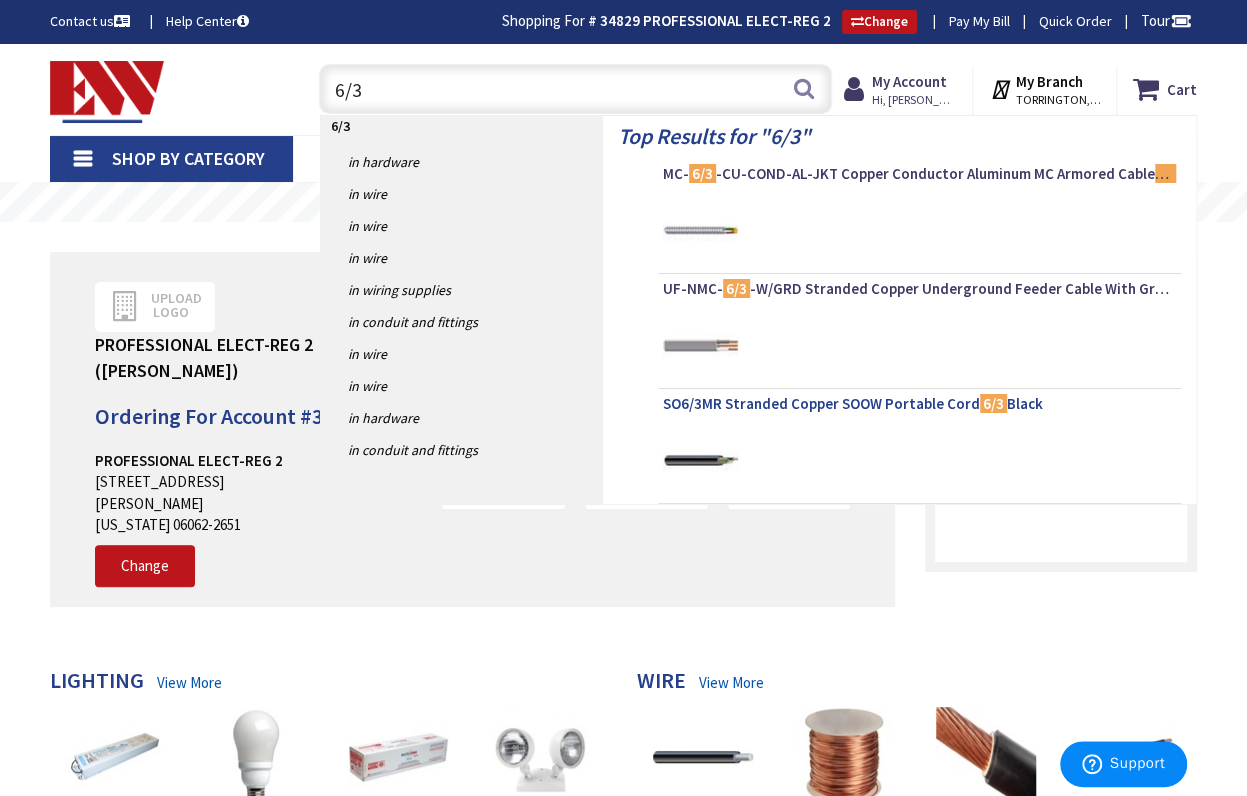 type on "6/3" 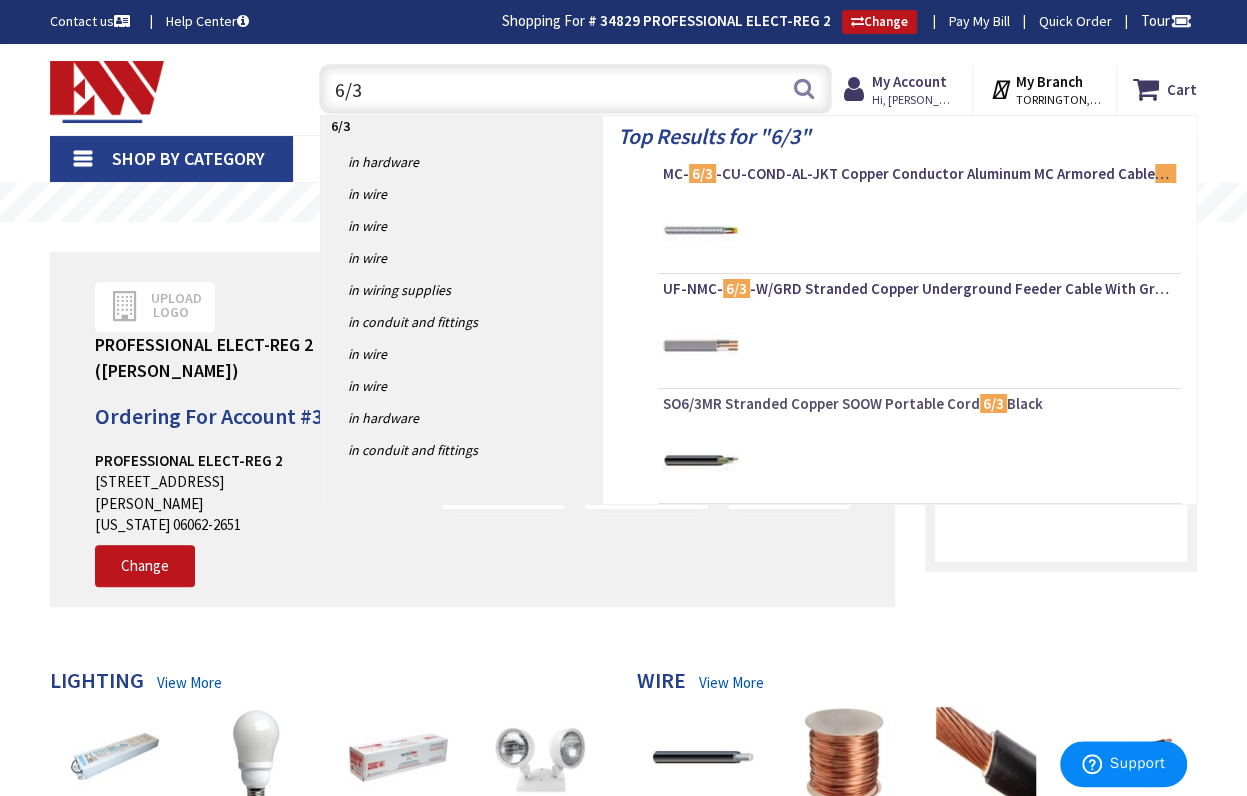 click on "SO6/3MR Stranded Copper SOOW Portable Cord  6/3  Black" at bounding box center [919, 404] 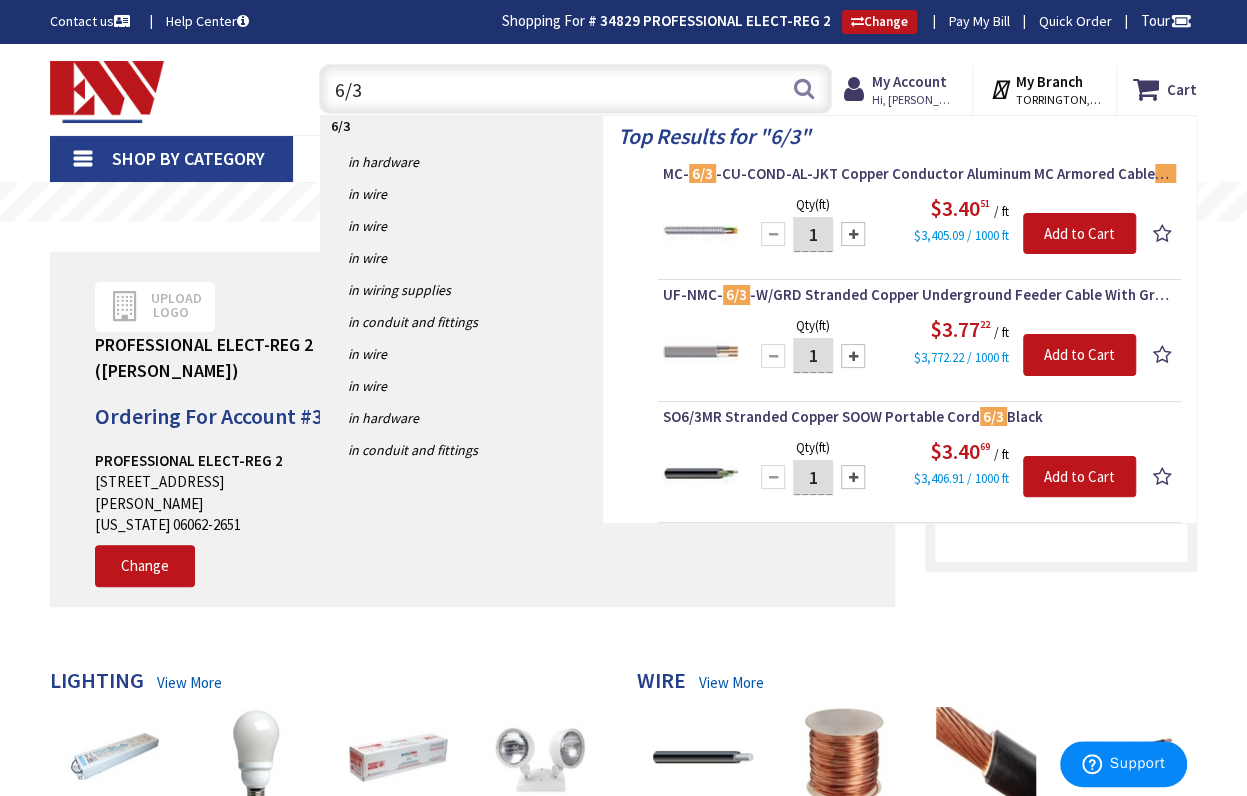 click at bounding box center (700, 473) 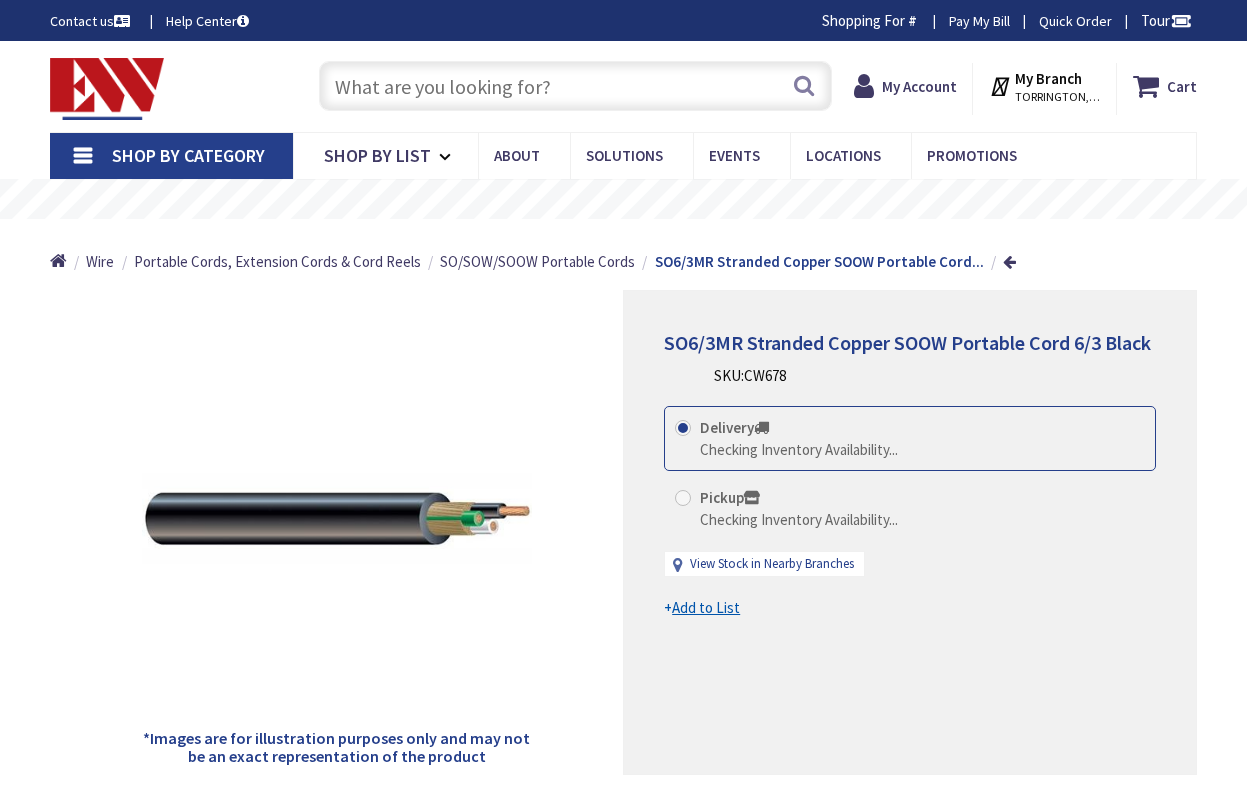scroll, scrollTop: 0, scrollLeft: 0, axis: both 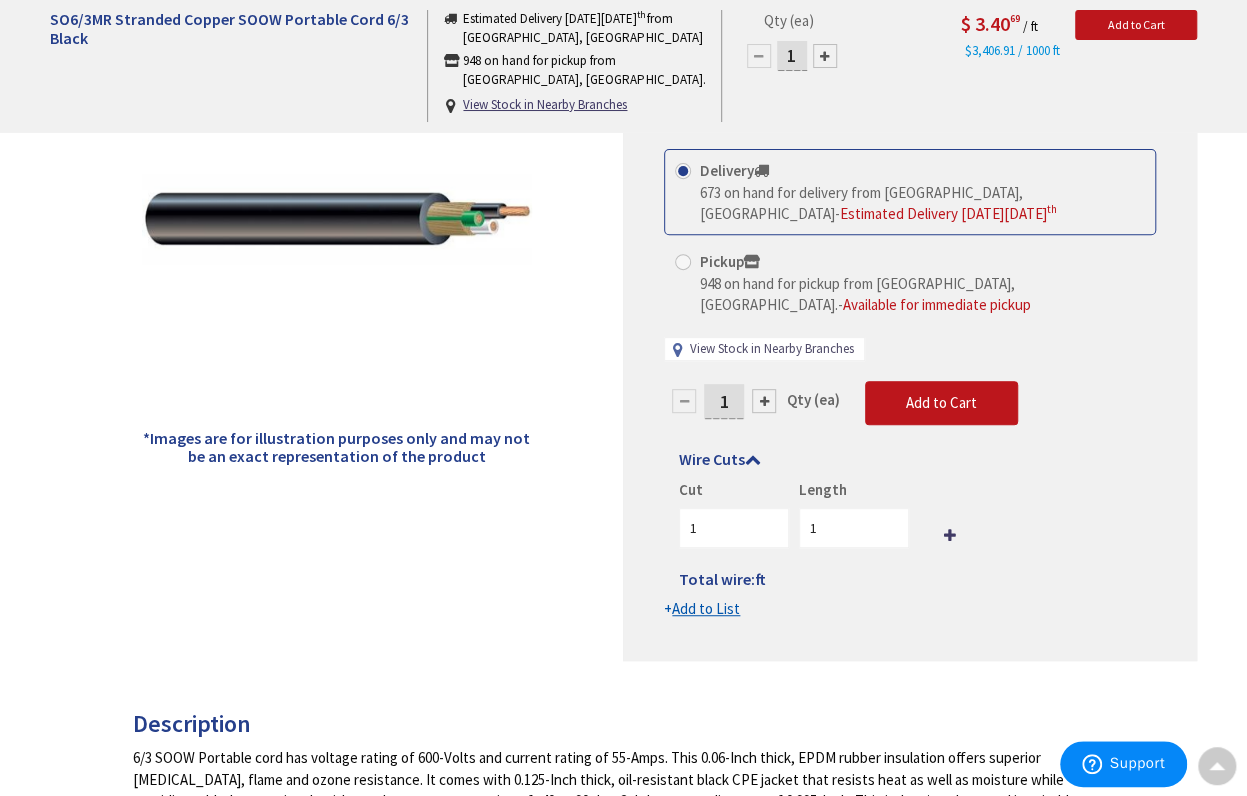 click on "View Stock in Nearby Branches" at bounding box center [772, 349] 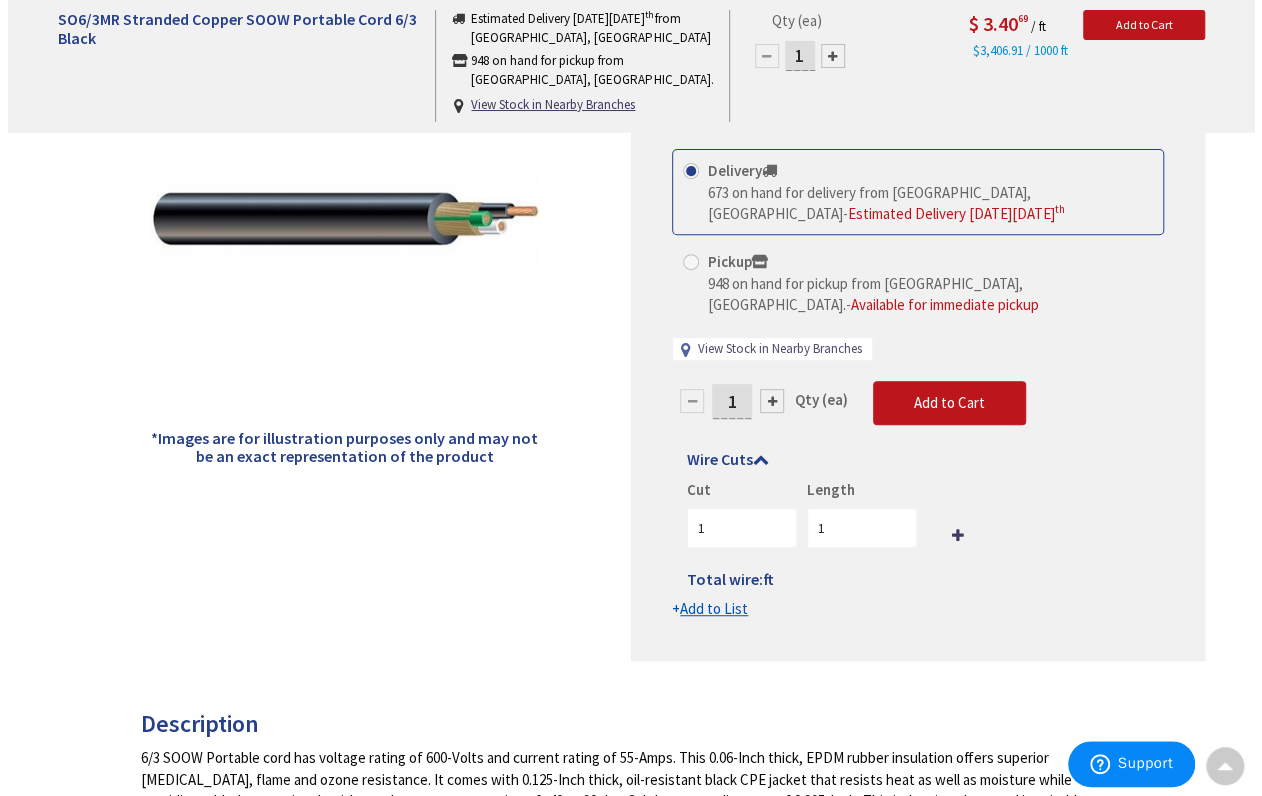 scroll, scrollTop: 302, scrollLeft: 0, axis: vertical 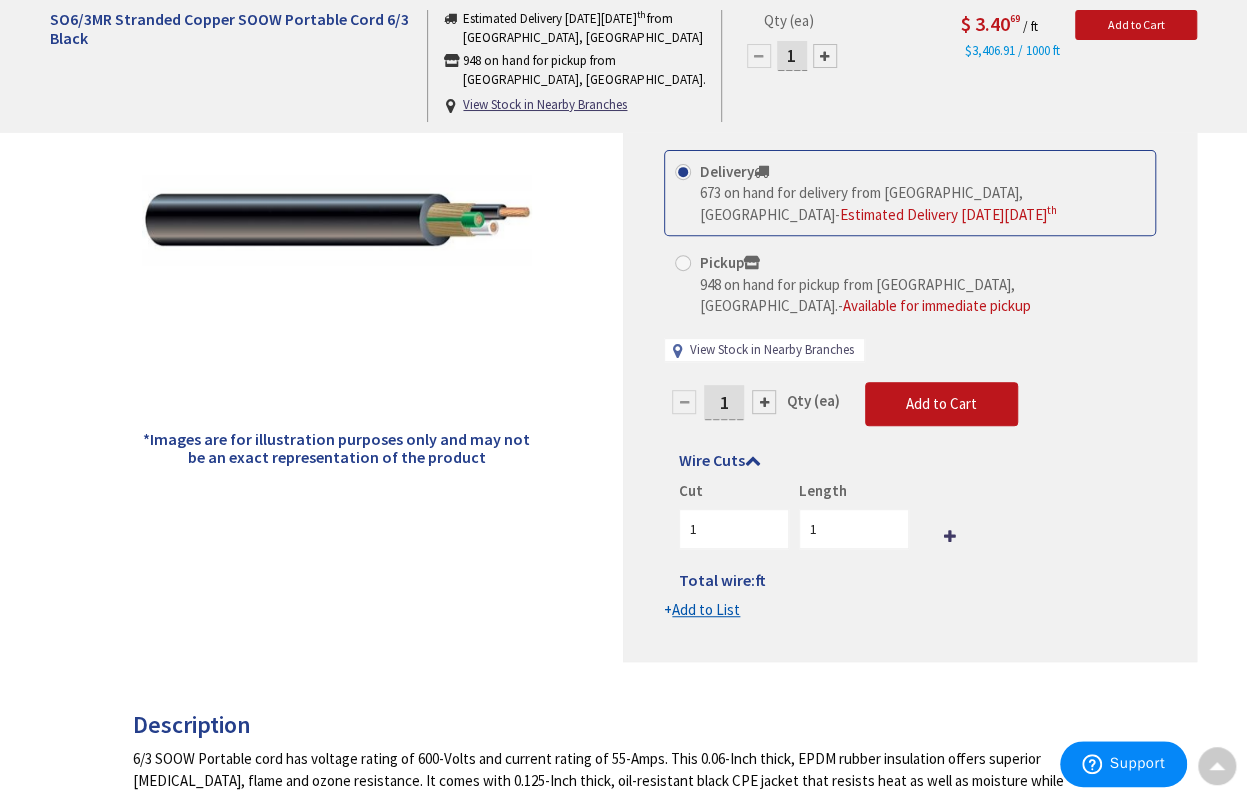 click on "View Stock in Nearby Branches" at bounding box center (772, 350) 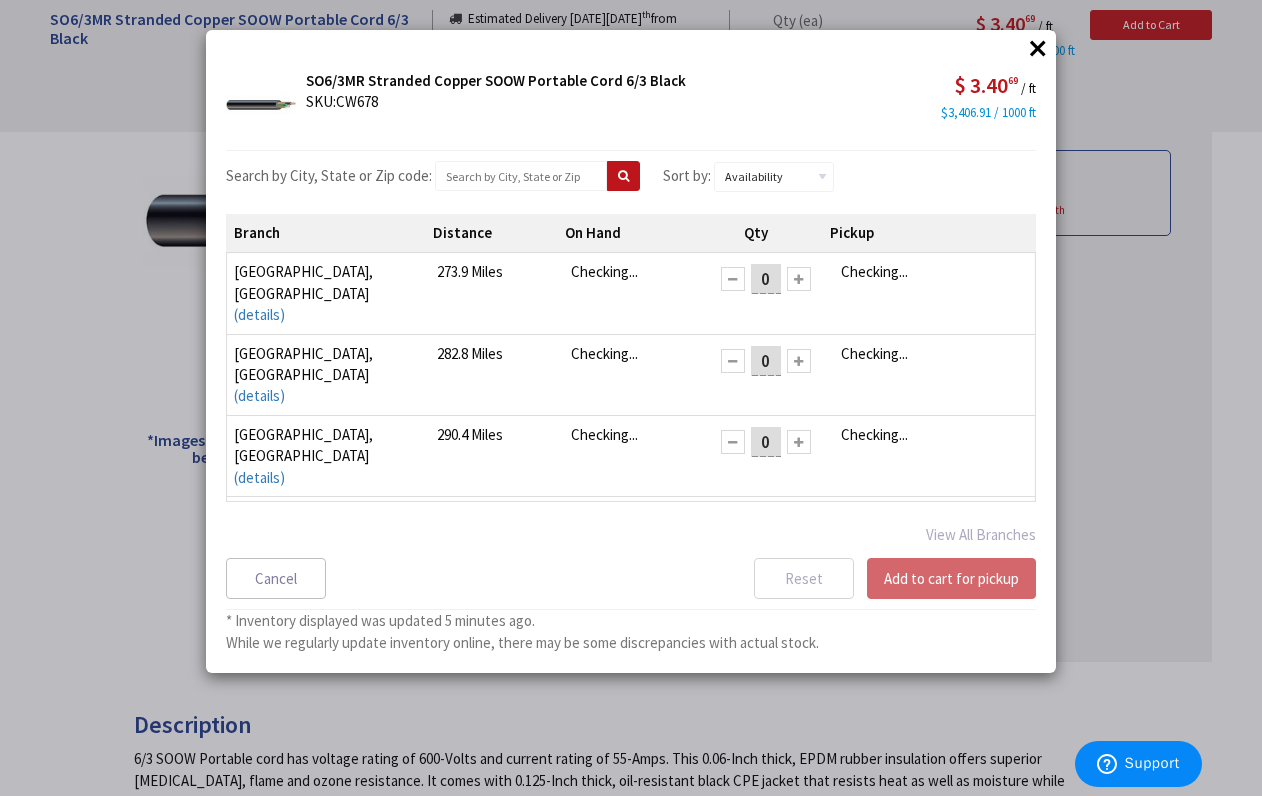 scroll, scrollTop: 13, scrollLeft: 0, axis: vertical 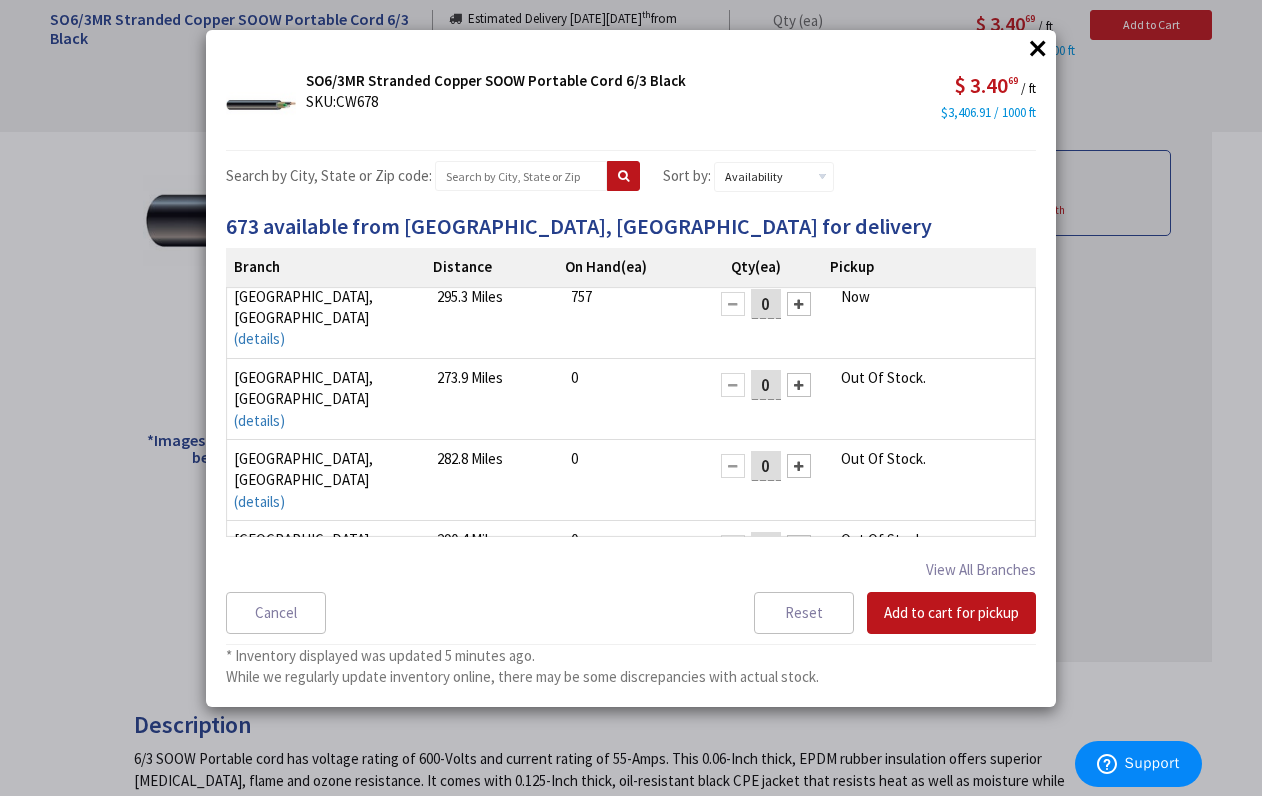 click on "×" at bounding box center [1038, 48] 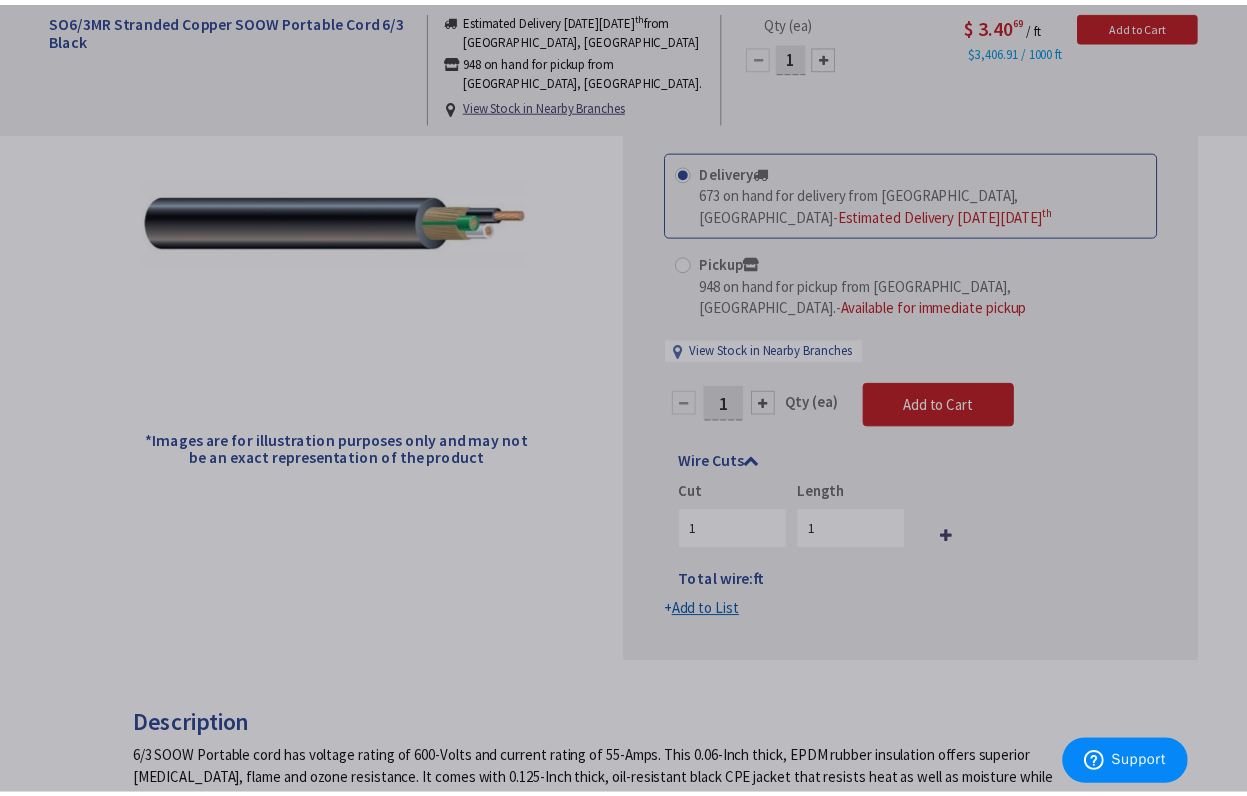 scroll, scrollTop: 3, scrollLeft: 0, axis: vertical 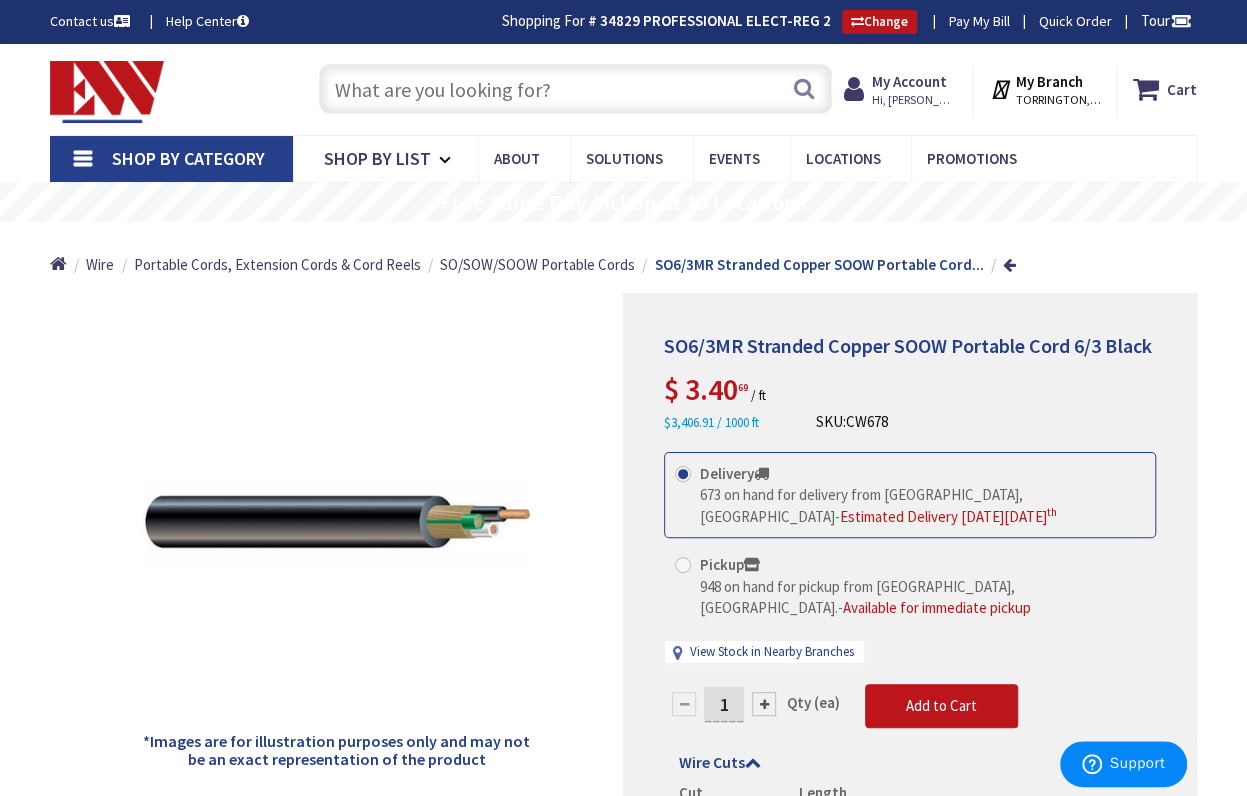 click on "TORRINGTON, CT" at bounding box center (1057, 100) 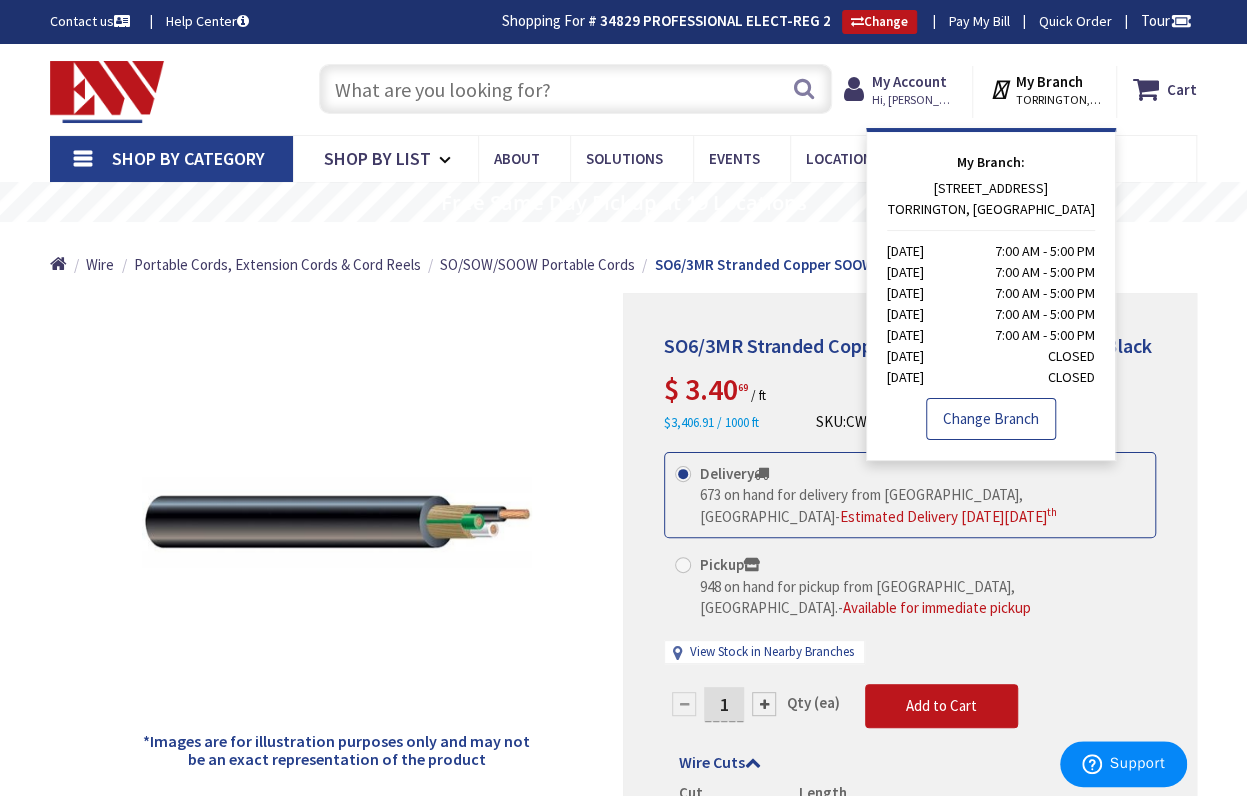 click on "Change Branch" at bounding box center [991, 419] 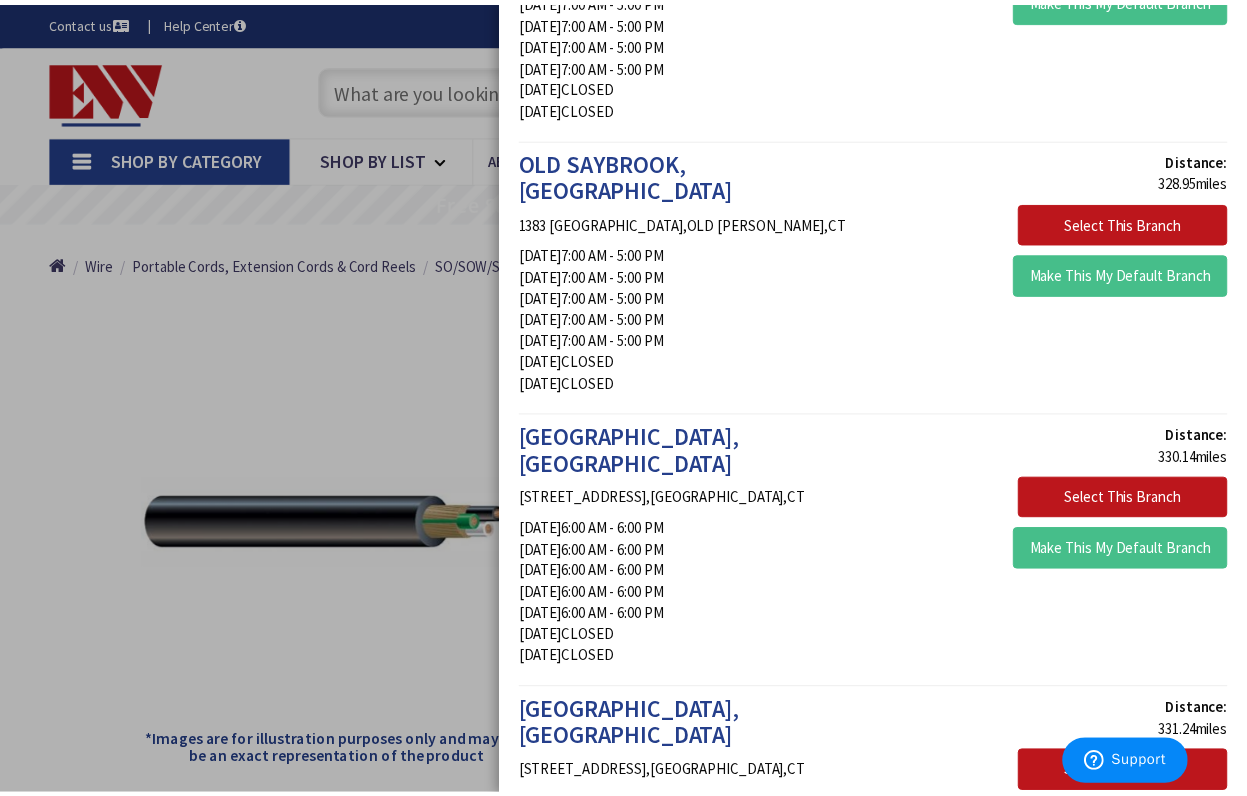 scroll, scrollTop: 3000, scrollLeft: 0, axis: vertical 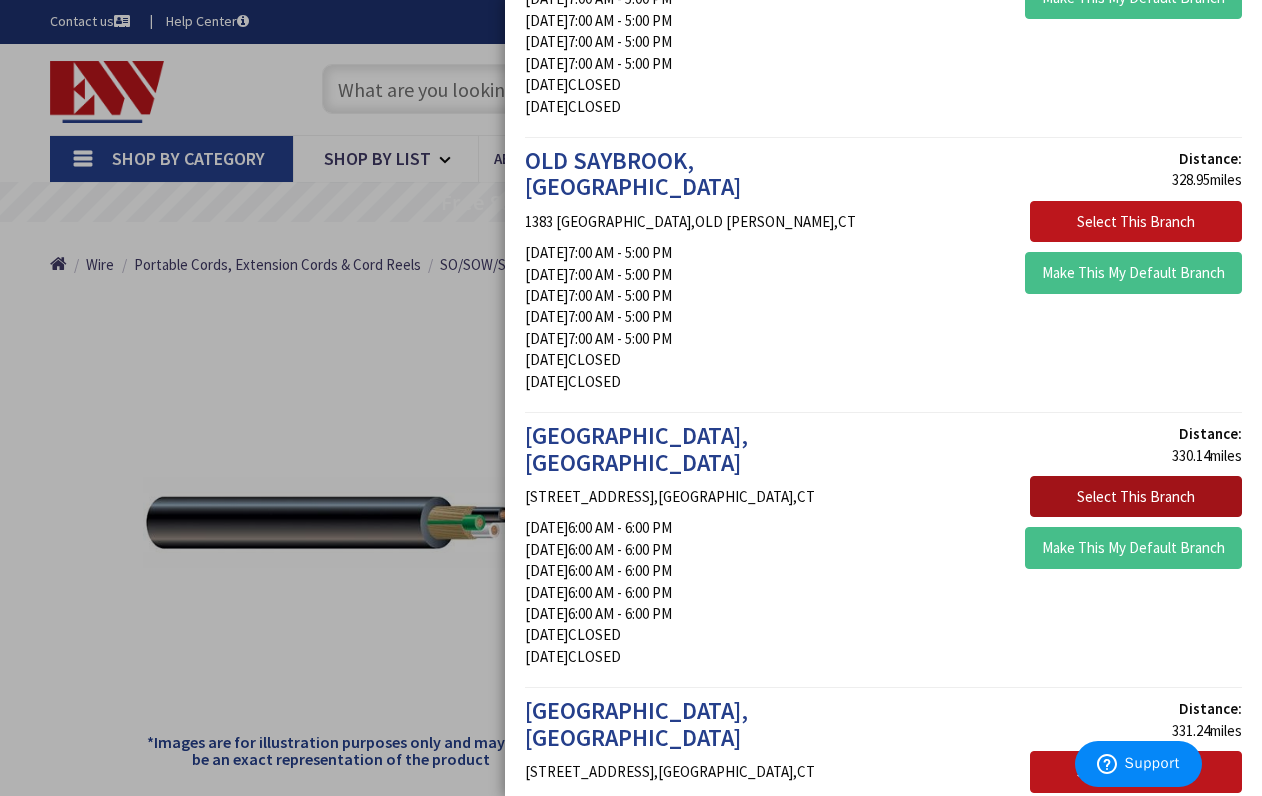 click on "Select This Branch" at bounding box center [1136, 497] 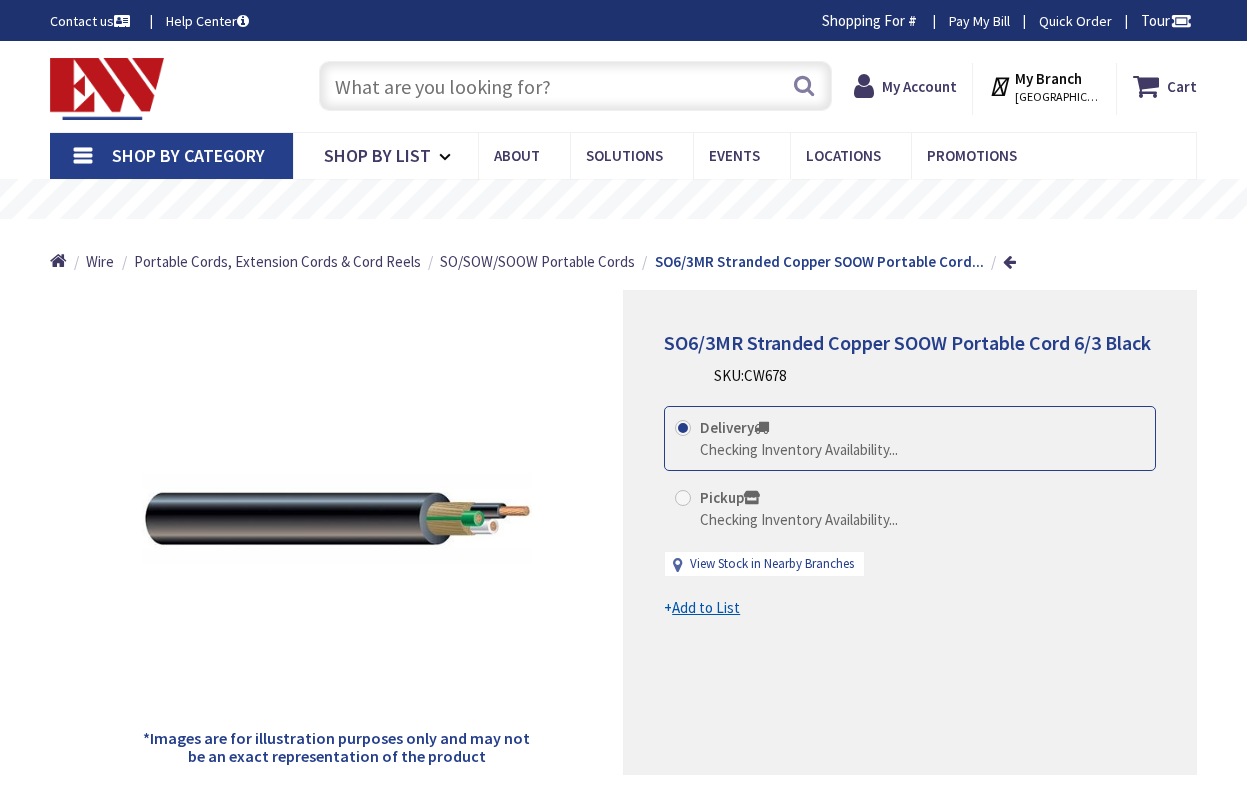 scroll, scrollTop: 0, scrollLeft: 0, axis: both 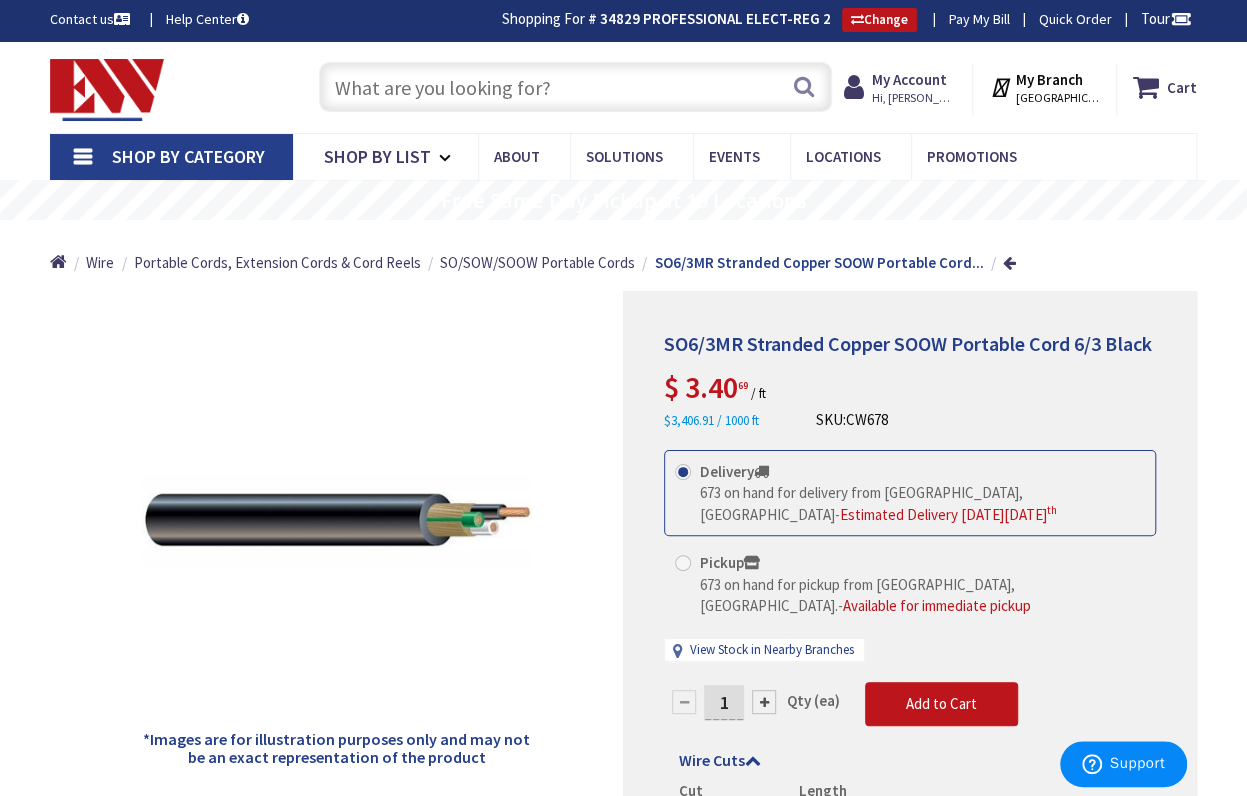 click on "[GEOGRAPHIC_DATA], [GEOGRAPHIC_DATA]" at bounding box center [1057, 98] 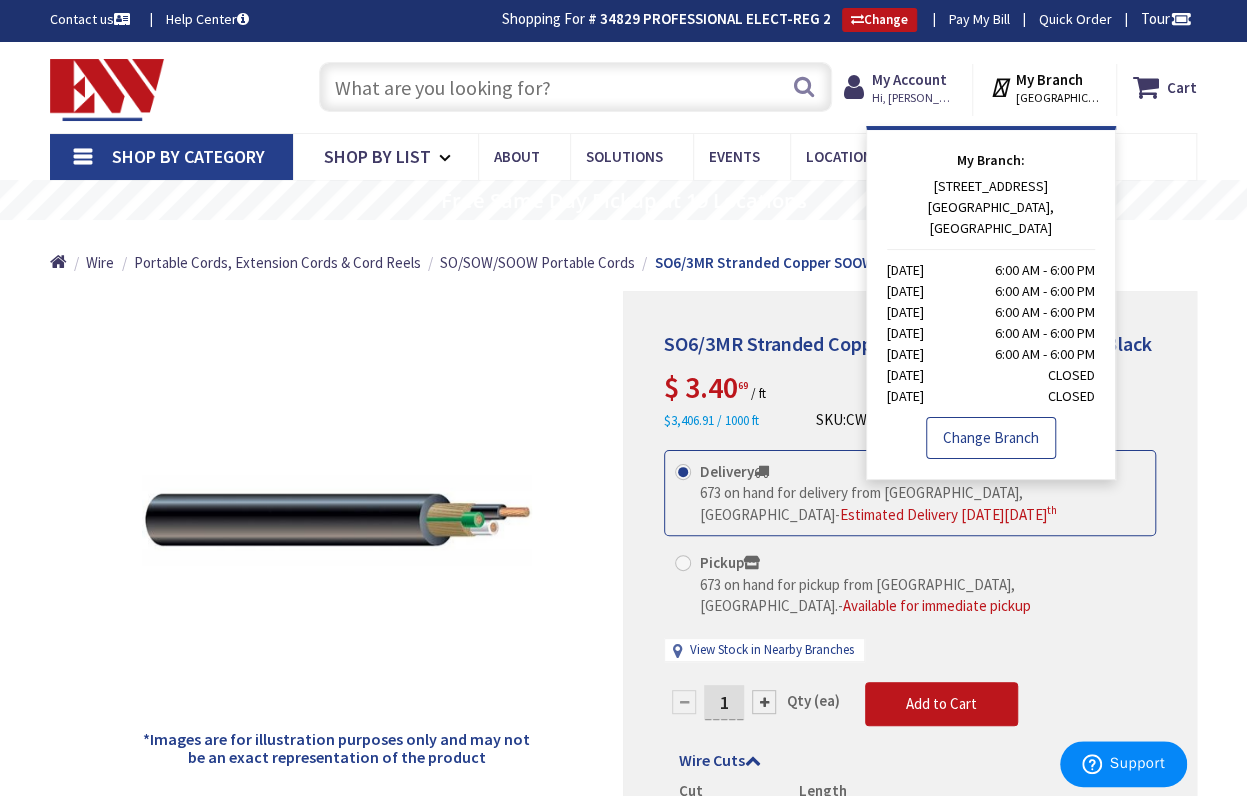 click on "Change Branch" at bounding box center (991, 438) 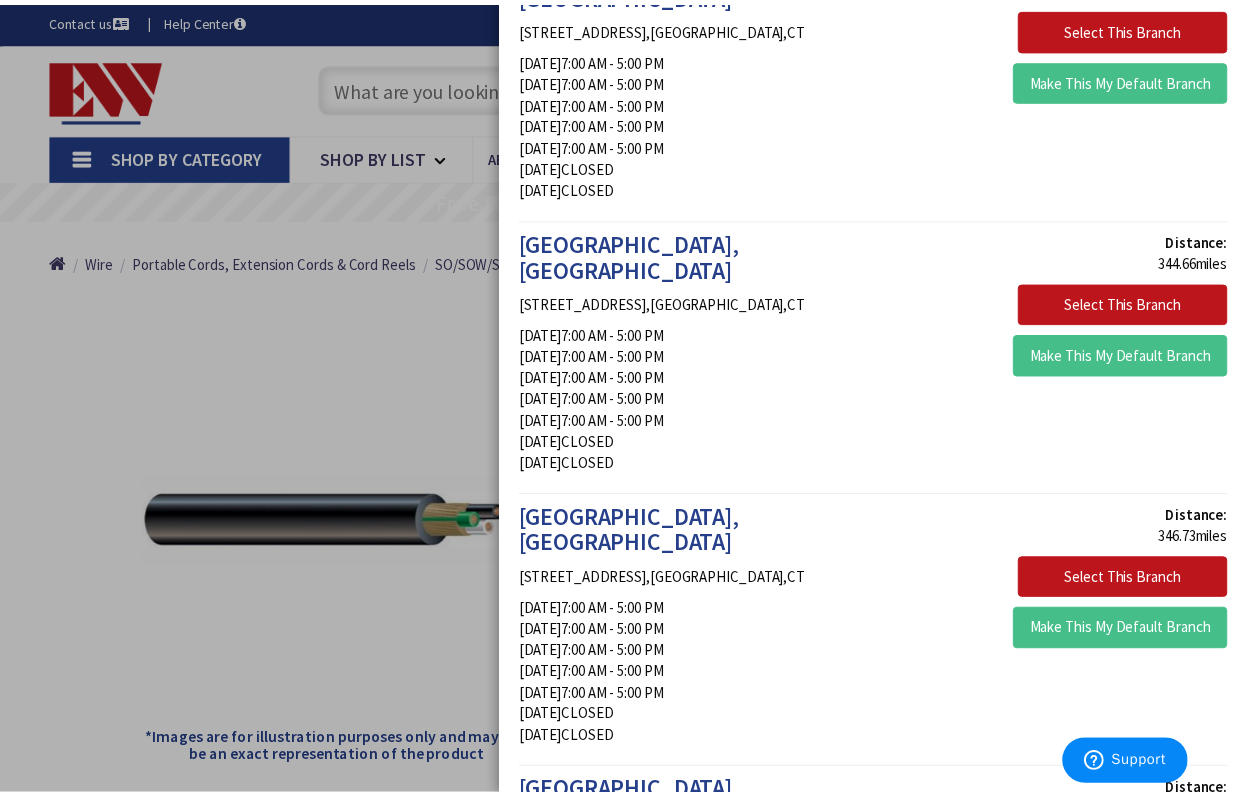 scroll, scrollTop: 4300, scrollLeft: 0, axis: vertical 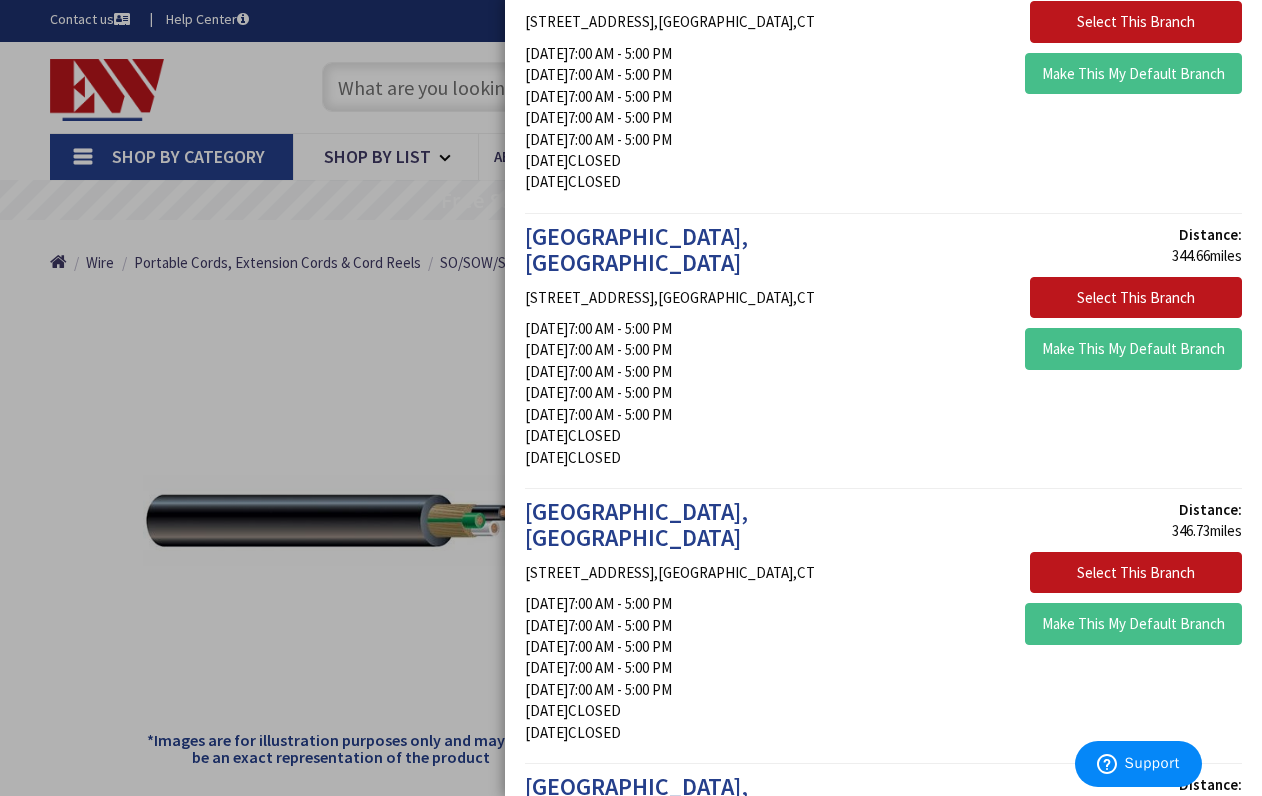 click on "Select This Branch" at bounding box center [1136, 848] 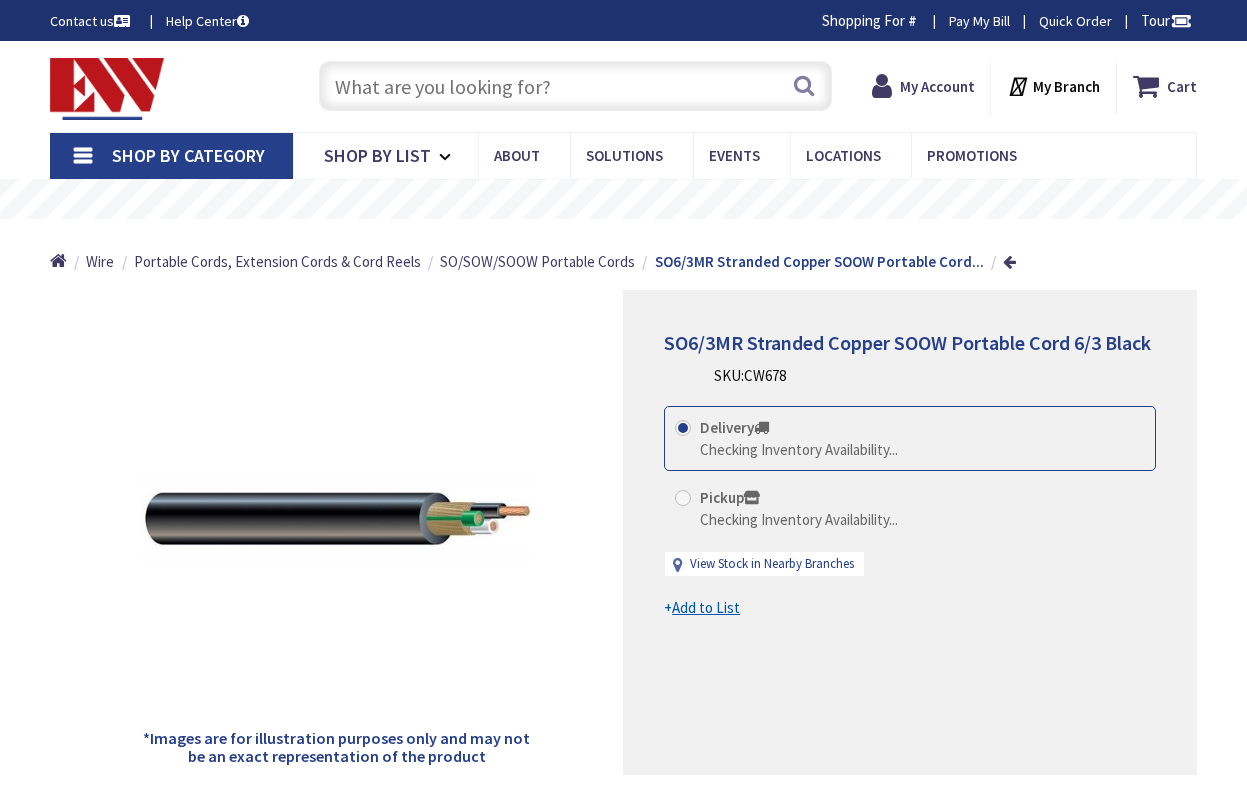 scroll, scrollTop: 0, scrollLeft: 0, axis: both 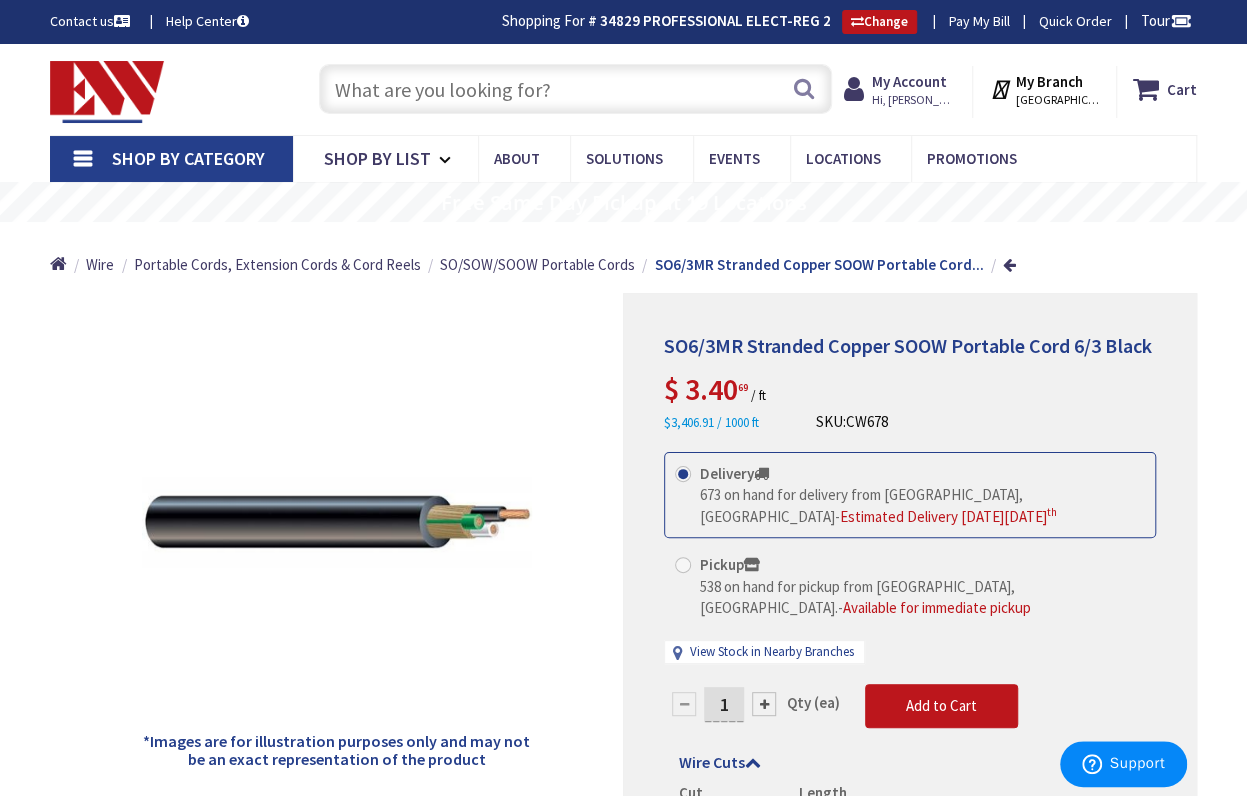 click at bounding box center [575, 89] 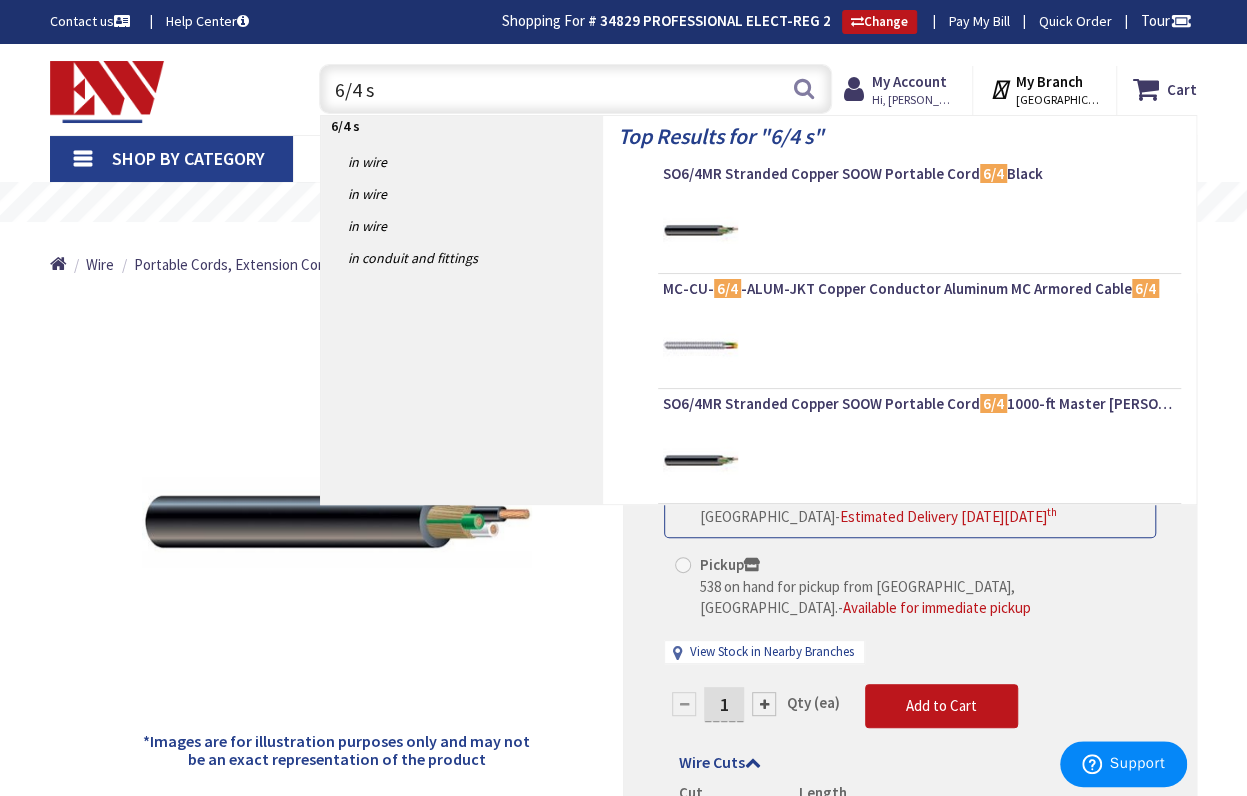 type on "6/4 so" 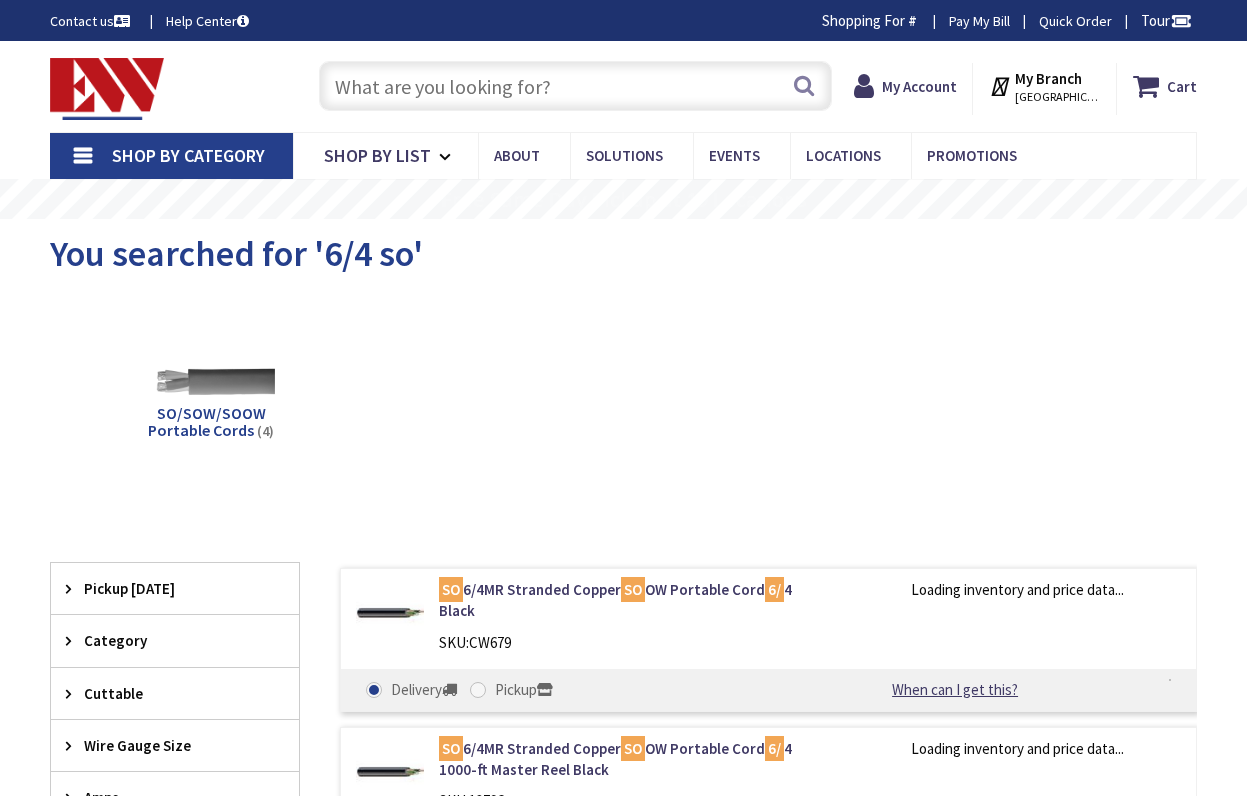 scroll, scrollTop: 0, scrollLeft: 0, axis: both 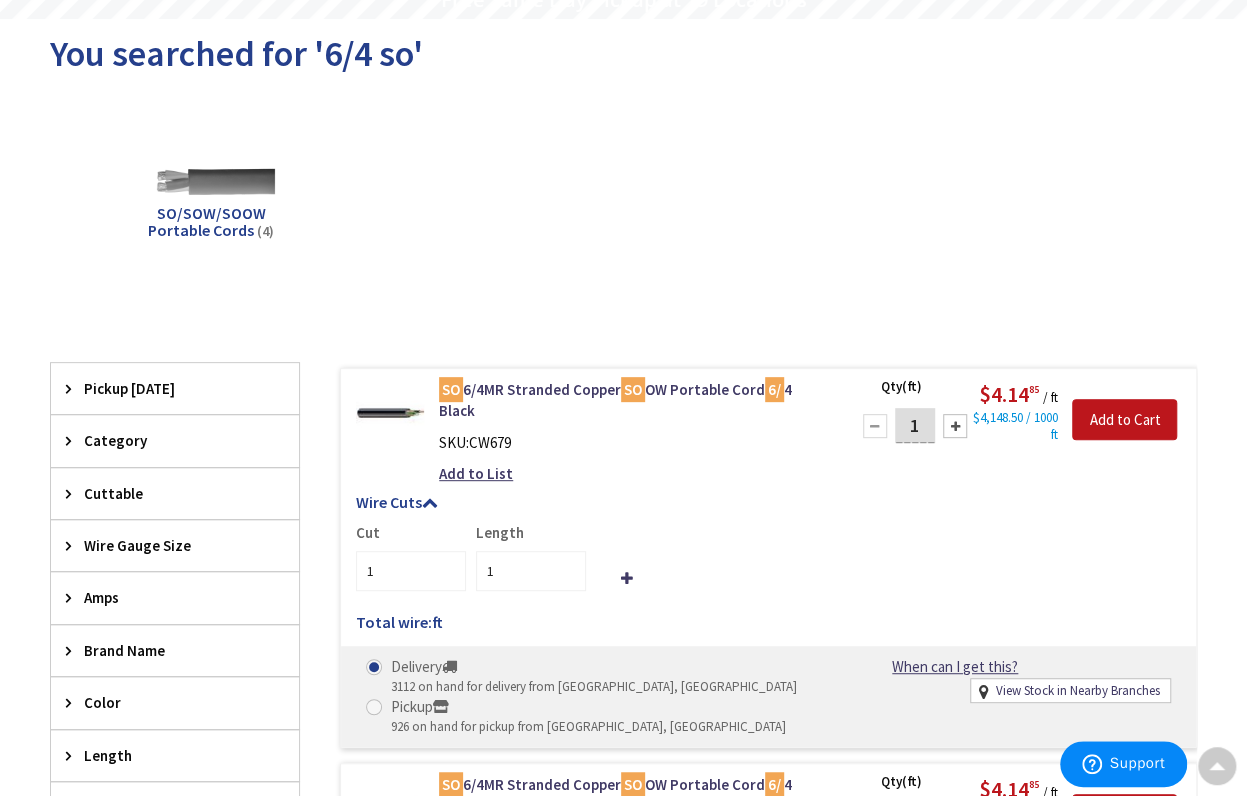 click at bounding box center [390, 413] 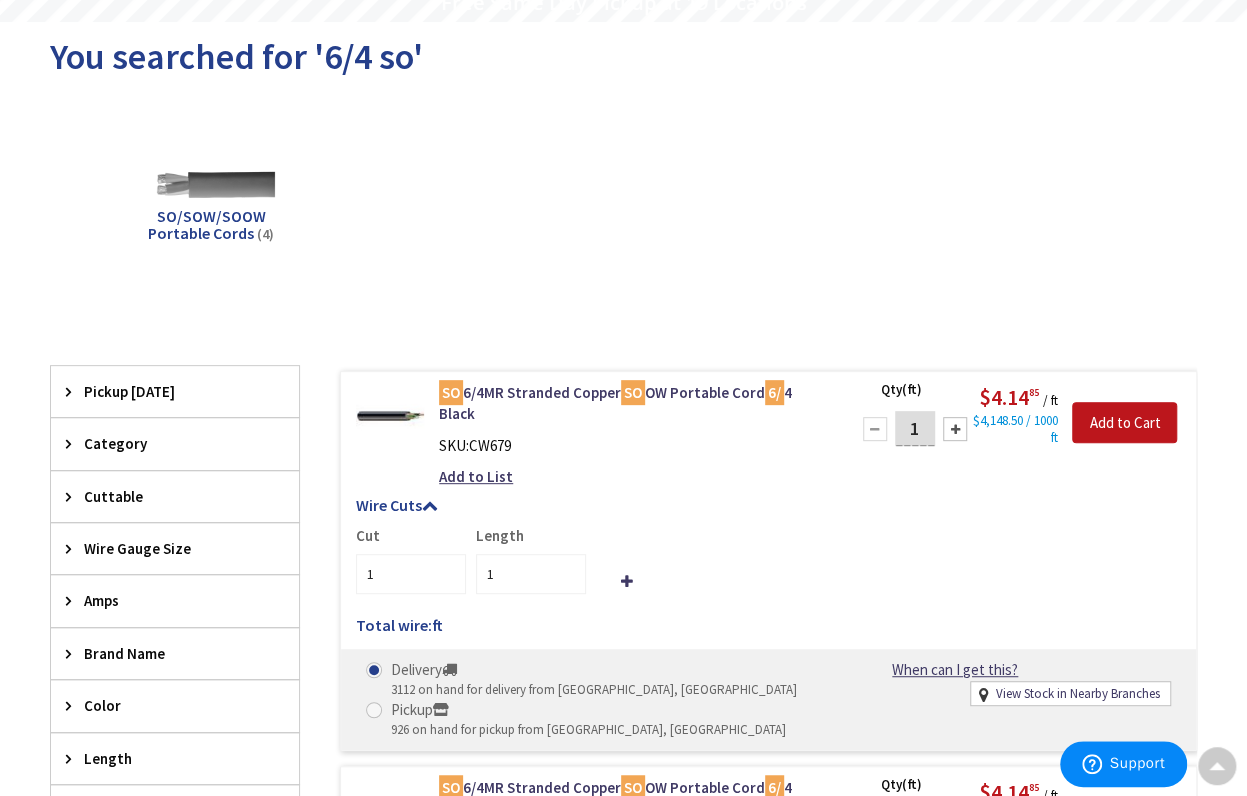 scroll, scrollTop: 202, scrollLeft: 0, axis: vertical 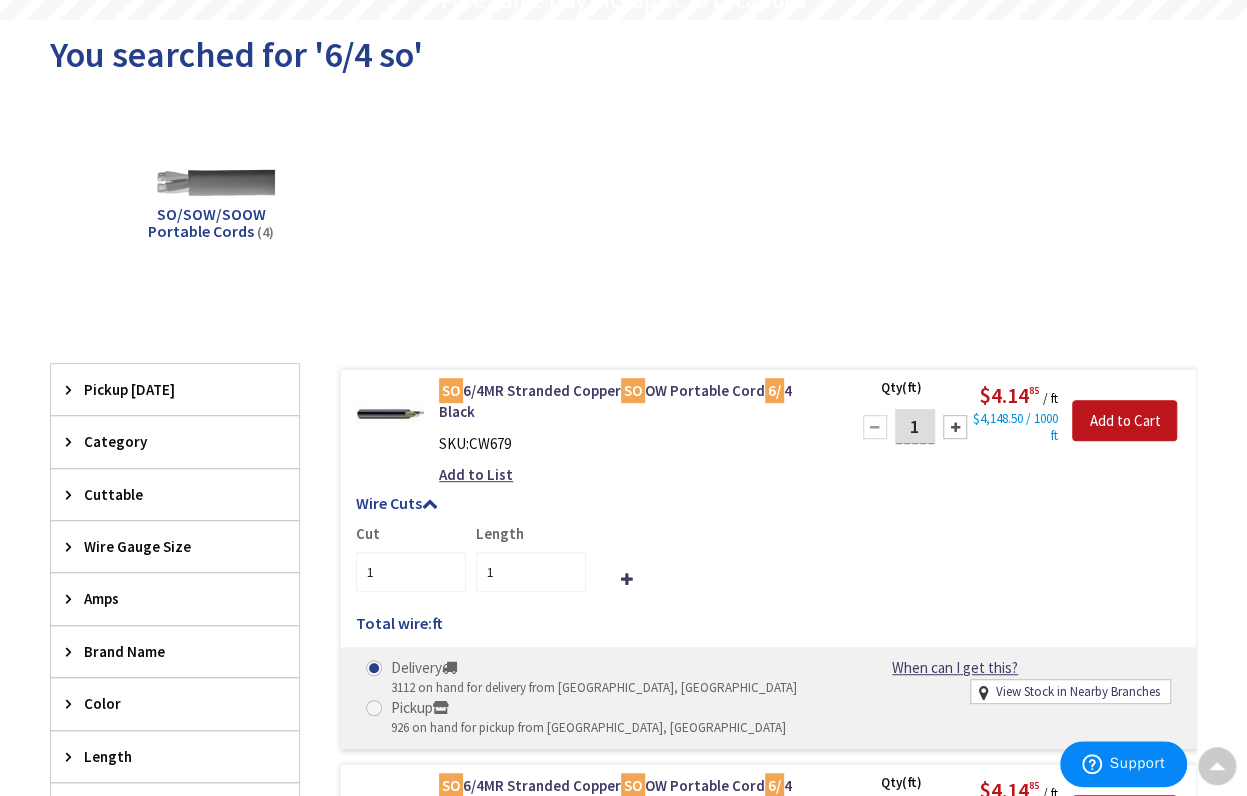 click at bounding box center [390, 414] 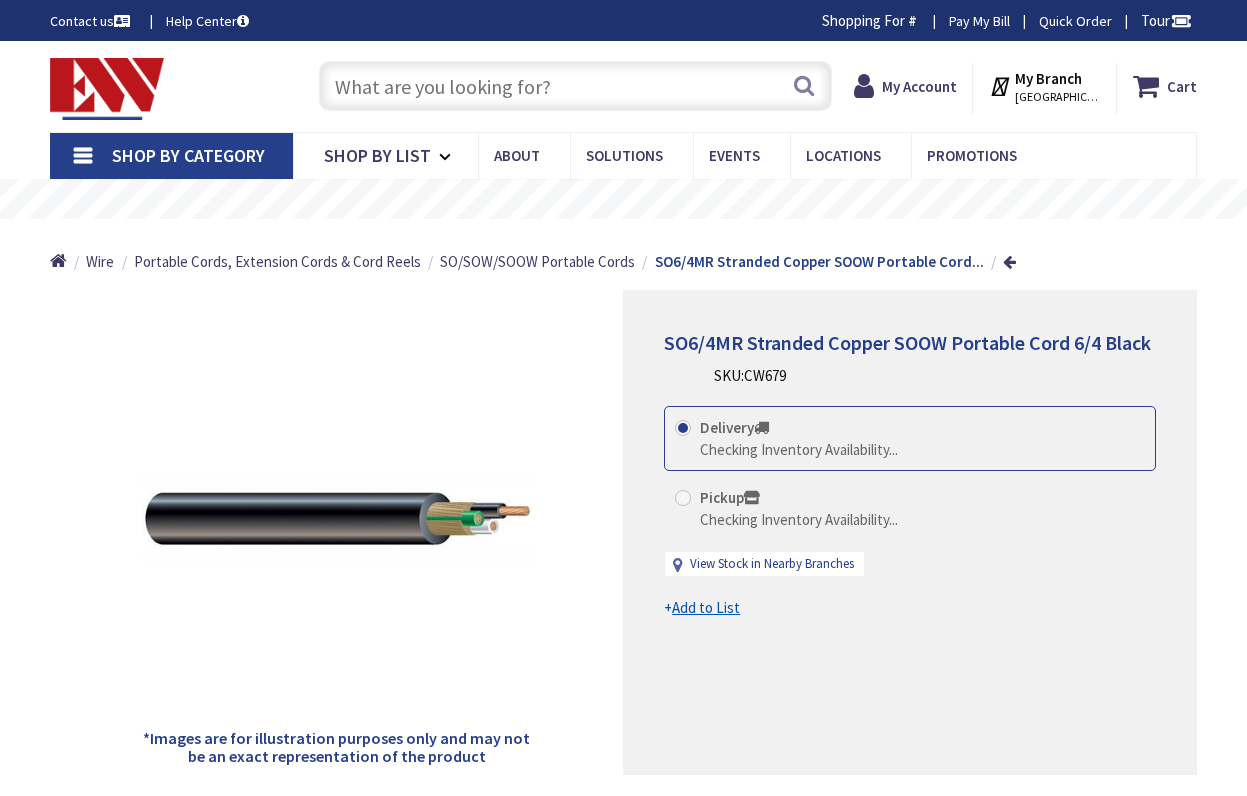 scroll, scrollTop: 0, scrollLeft: 0, axis: both 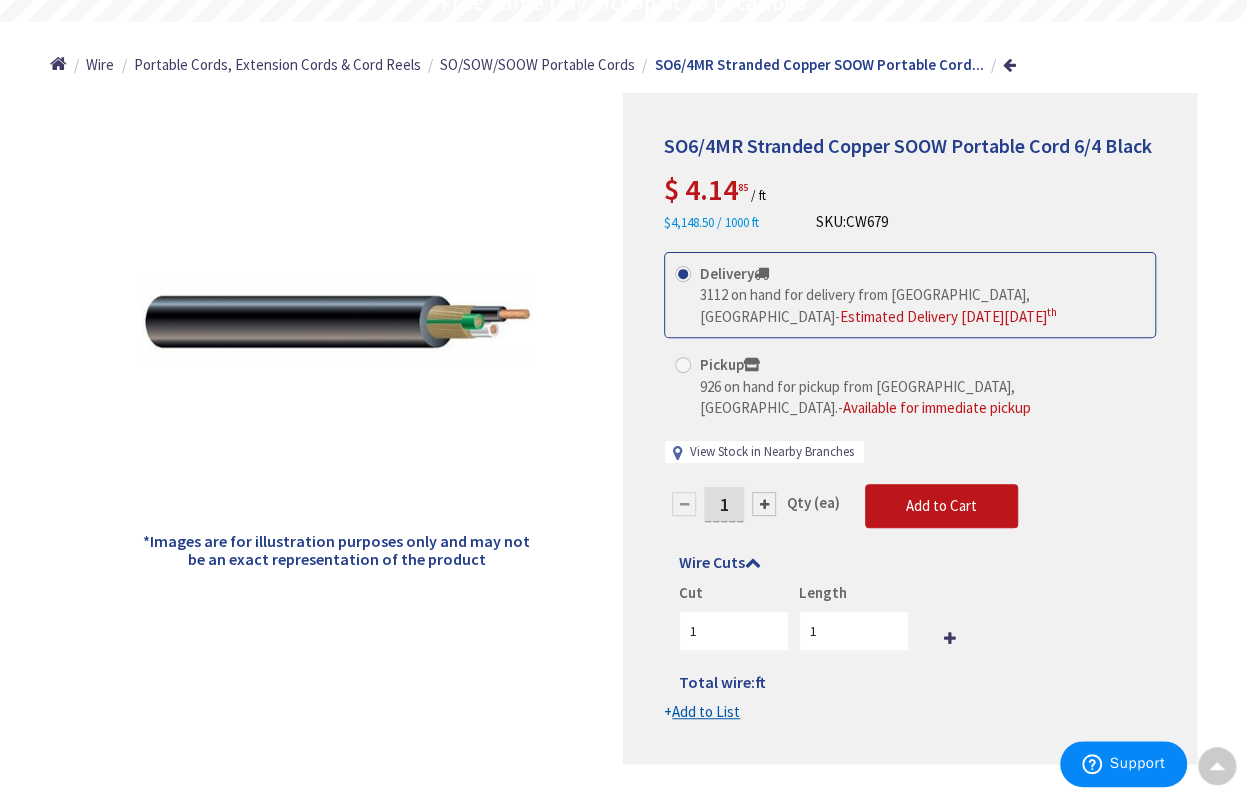 click on "View Stock in Nearby Branches" at bounding box center (772, 452) 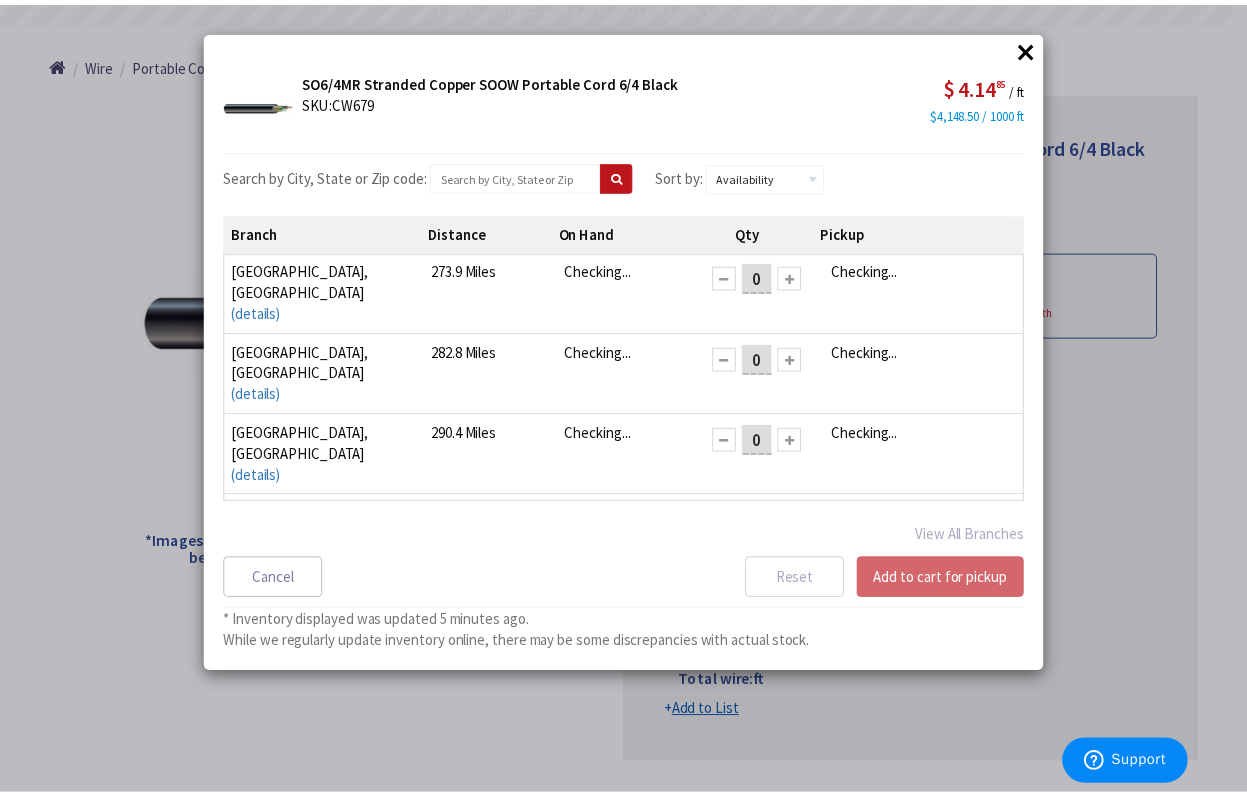scroll, scrollTop: 0, scrollLeft: 0, axis: both 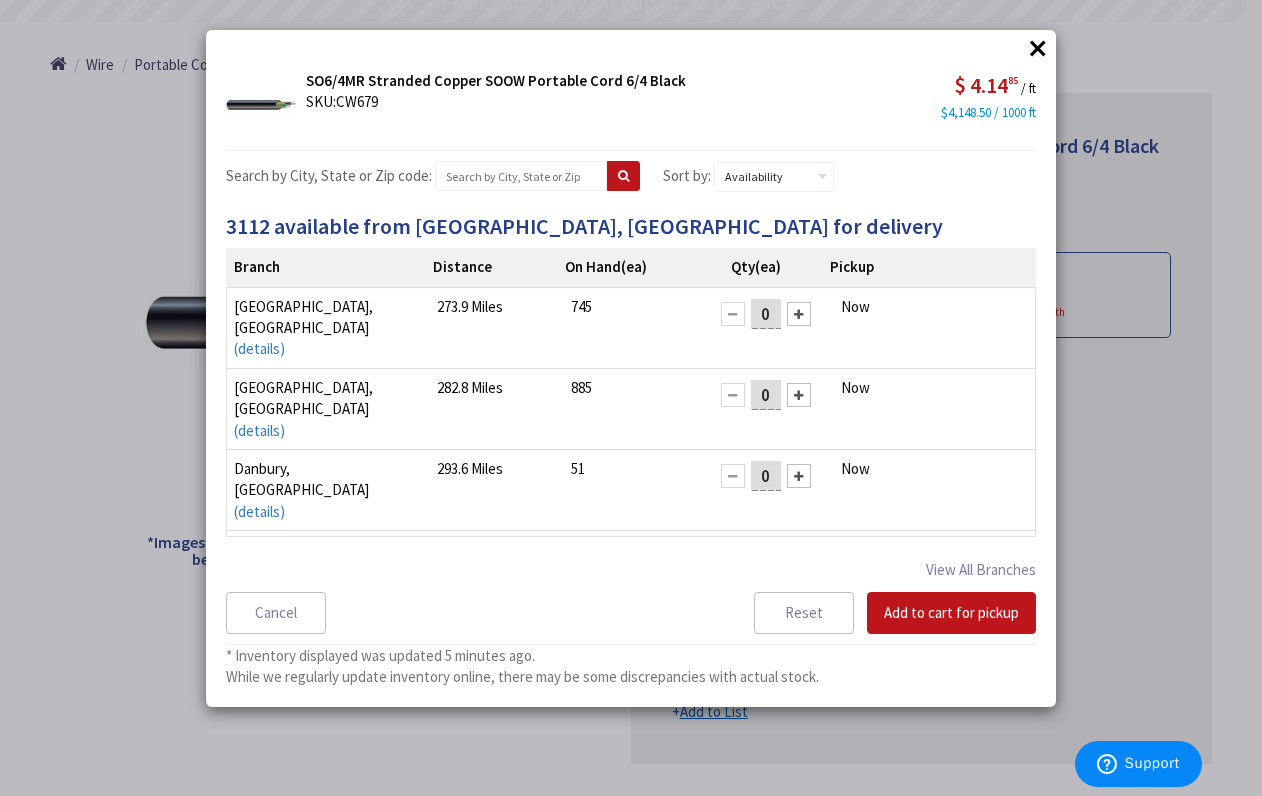 click on "×" at bounding box center (1038, 48) 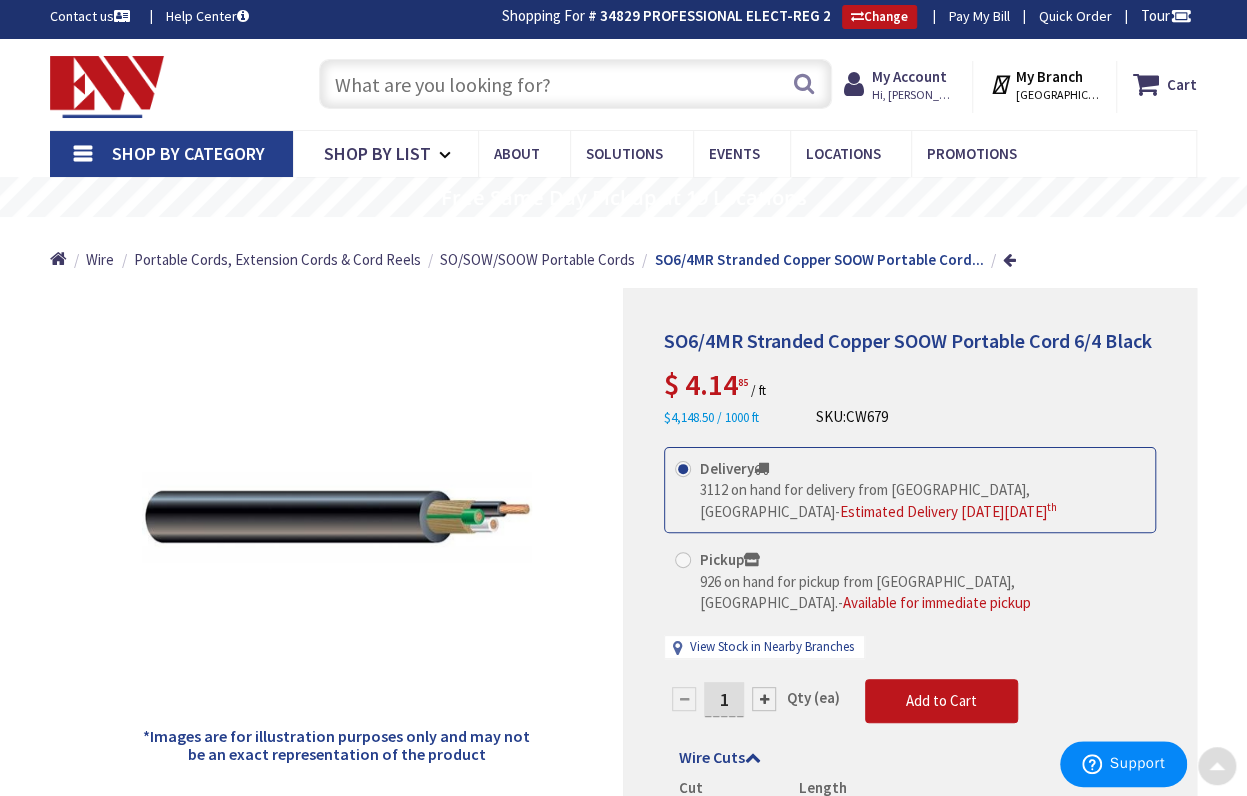 scroll, scrollTop: 0, scrollLeft: 0, axis: both 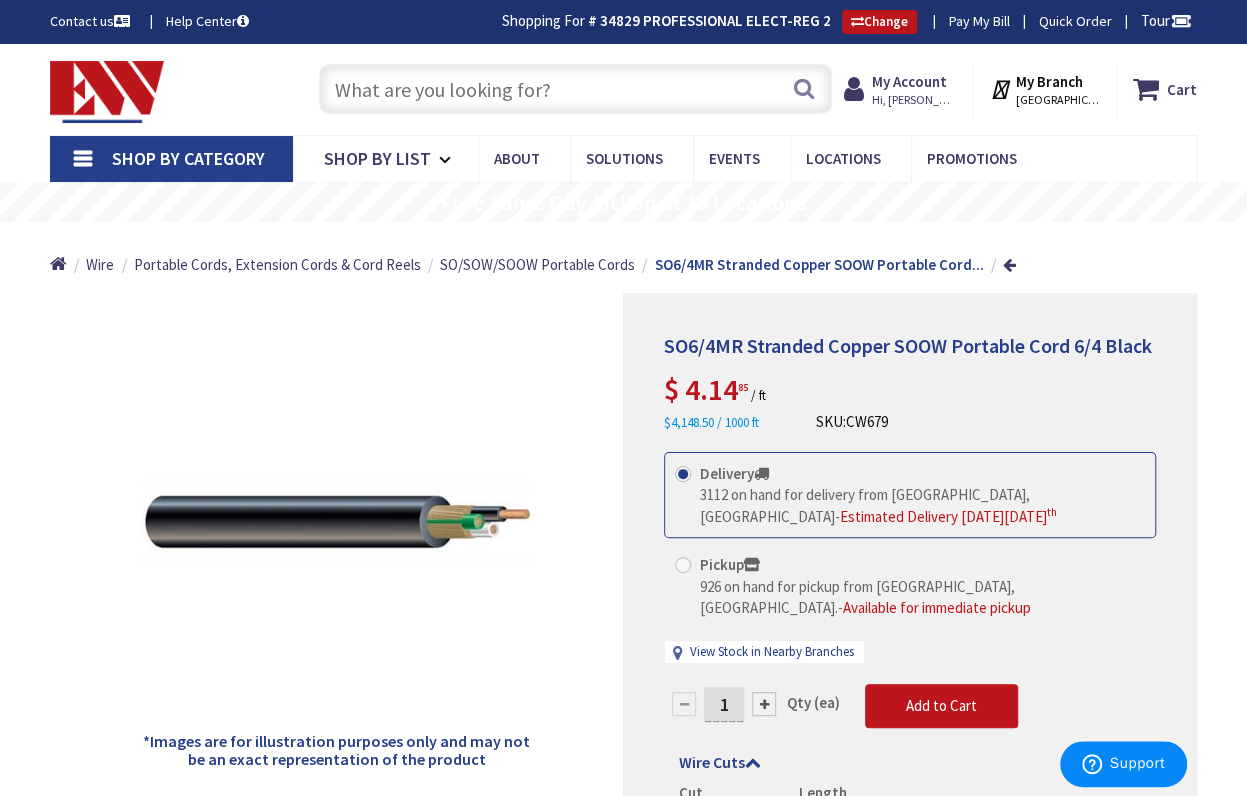 click at bounding box center (575, 89) 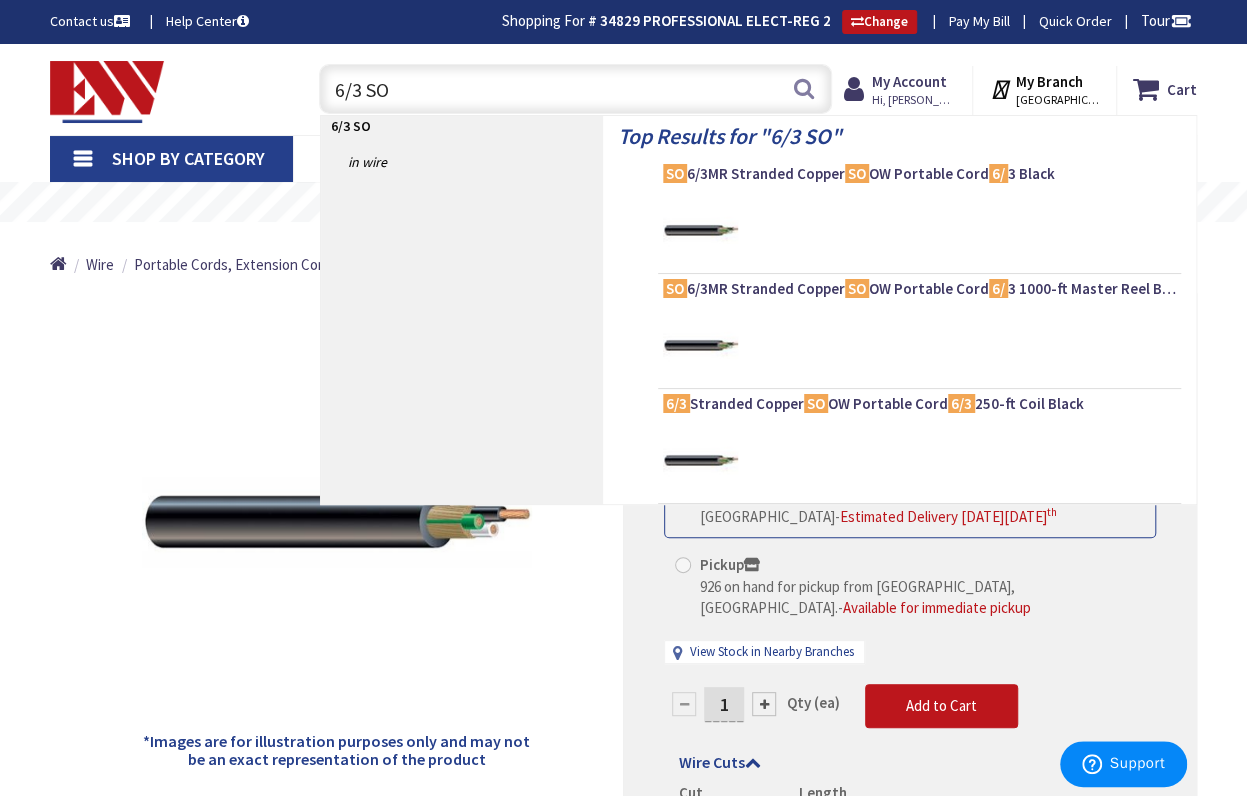 type on "6/3 SO" 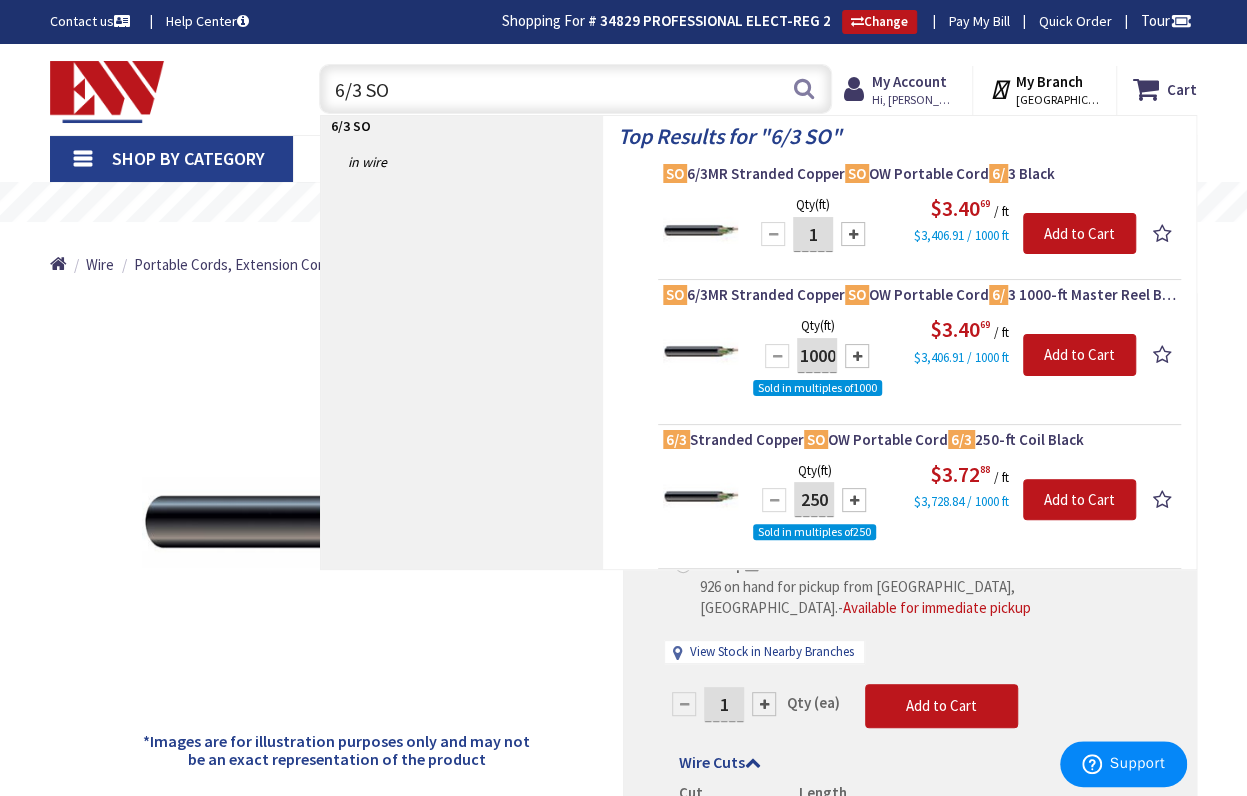 click at bounding box center (700, 230) 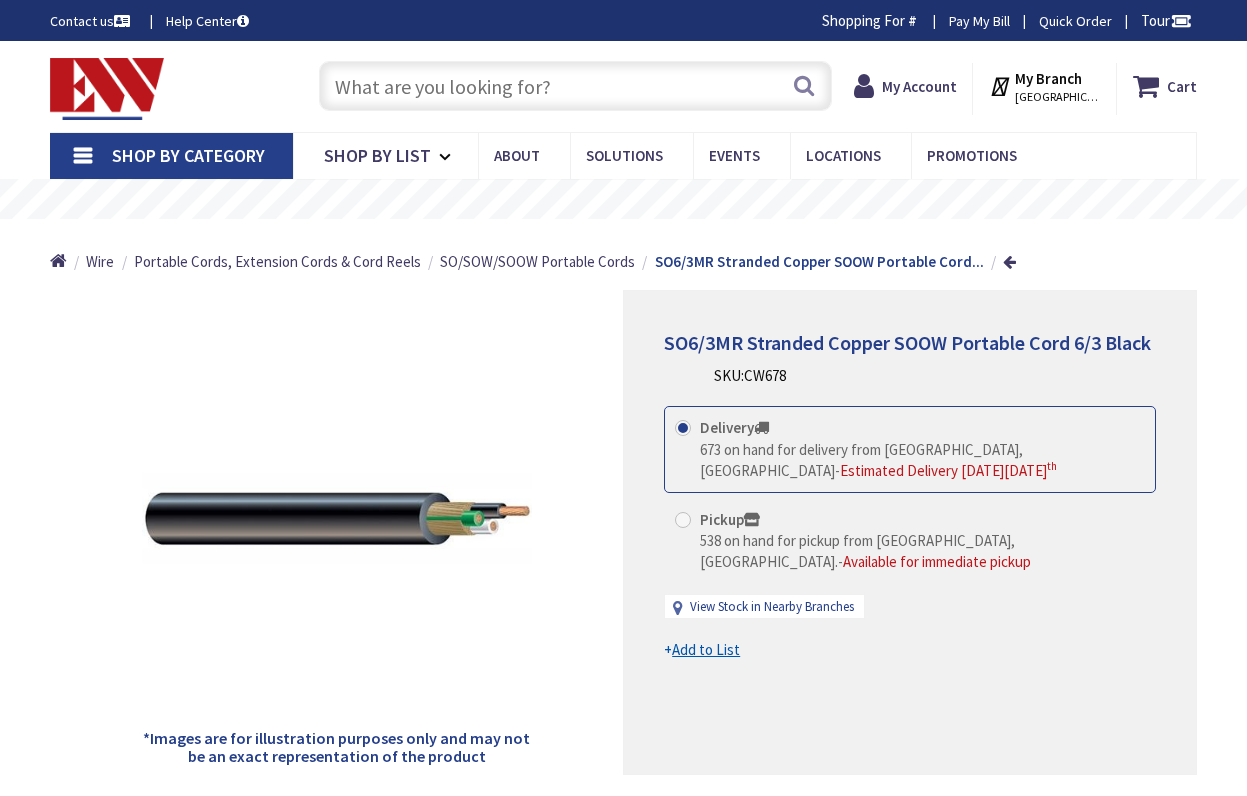 scroll, scrollTop: 0, scrollLeft: 0, axis: both 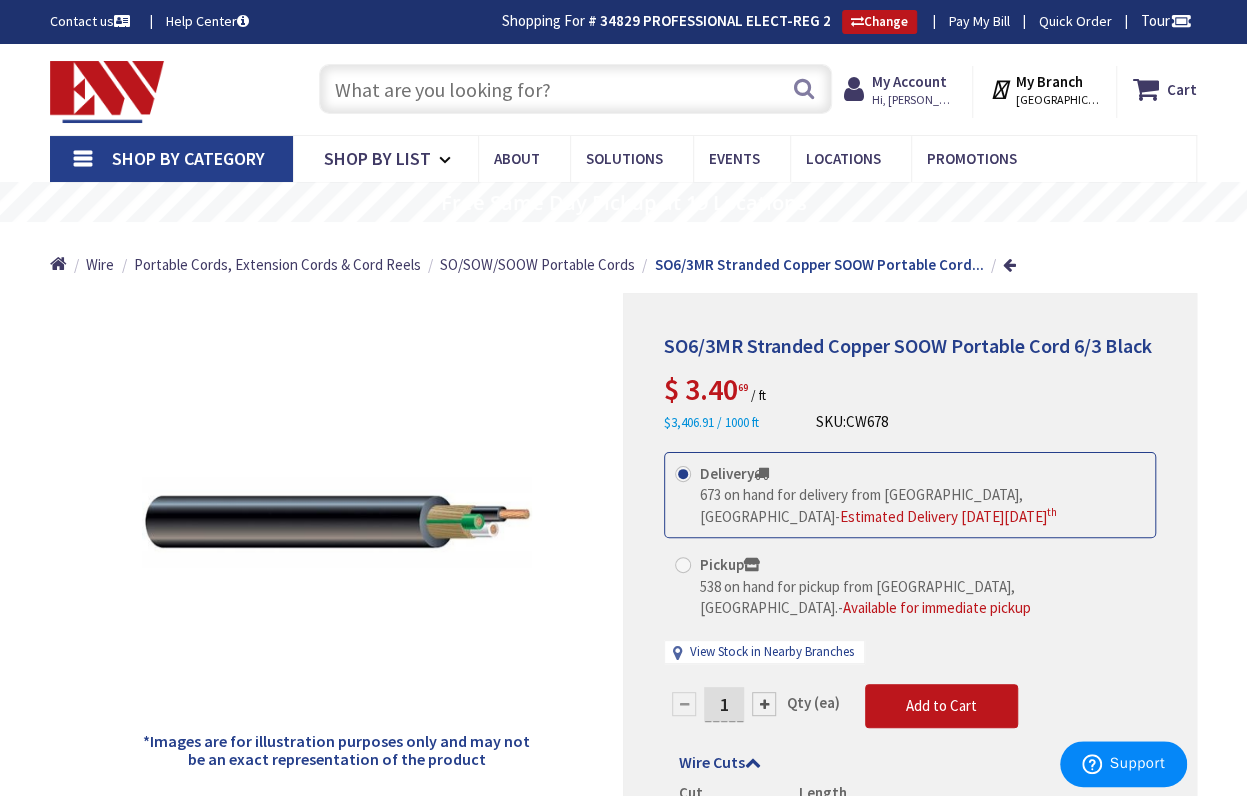 click at bounding box center (683, 565) 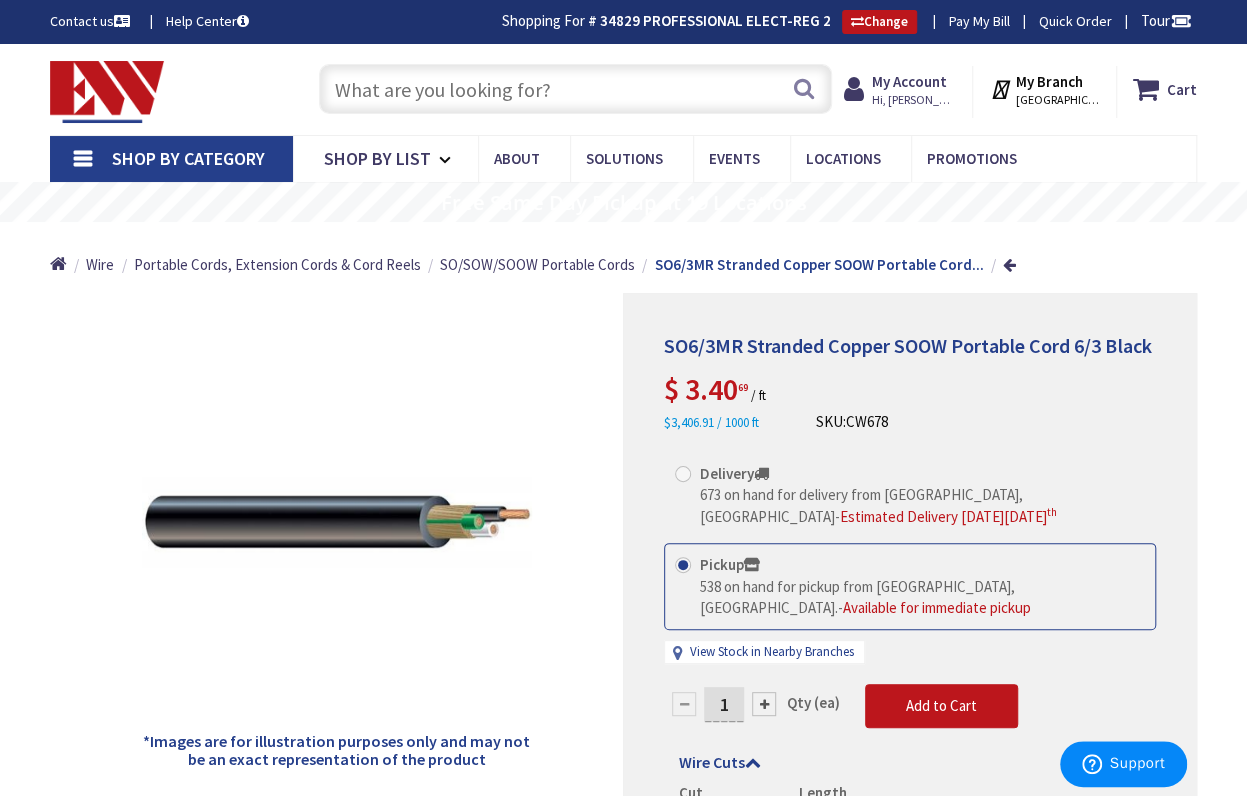 click on "[GEOGRAPHIC_DATA], [GEOGRAPHIC_DATA]" at bounding box center [1057, 100] 